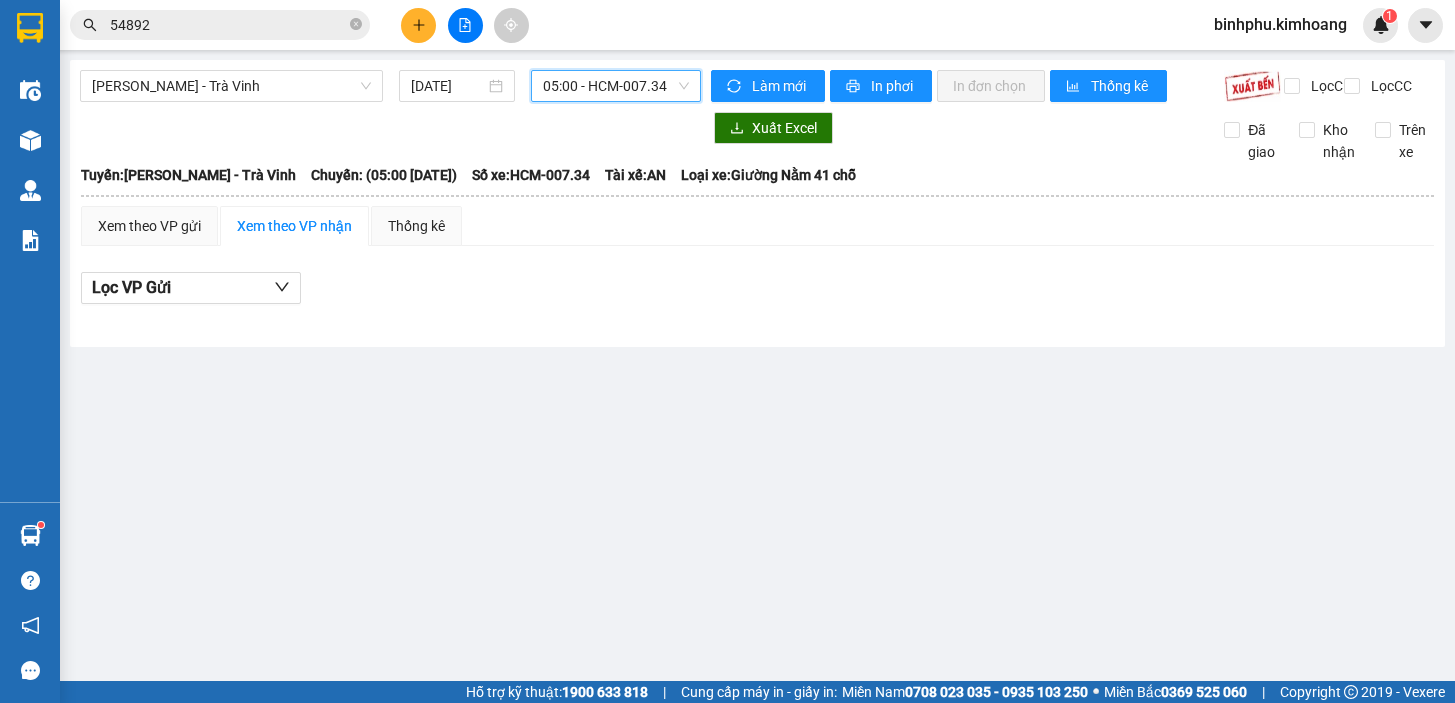 scroll, scrollTop: 0, scrollLeft: 0, axis: both 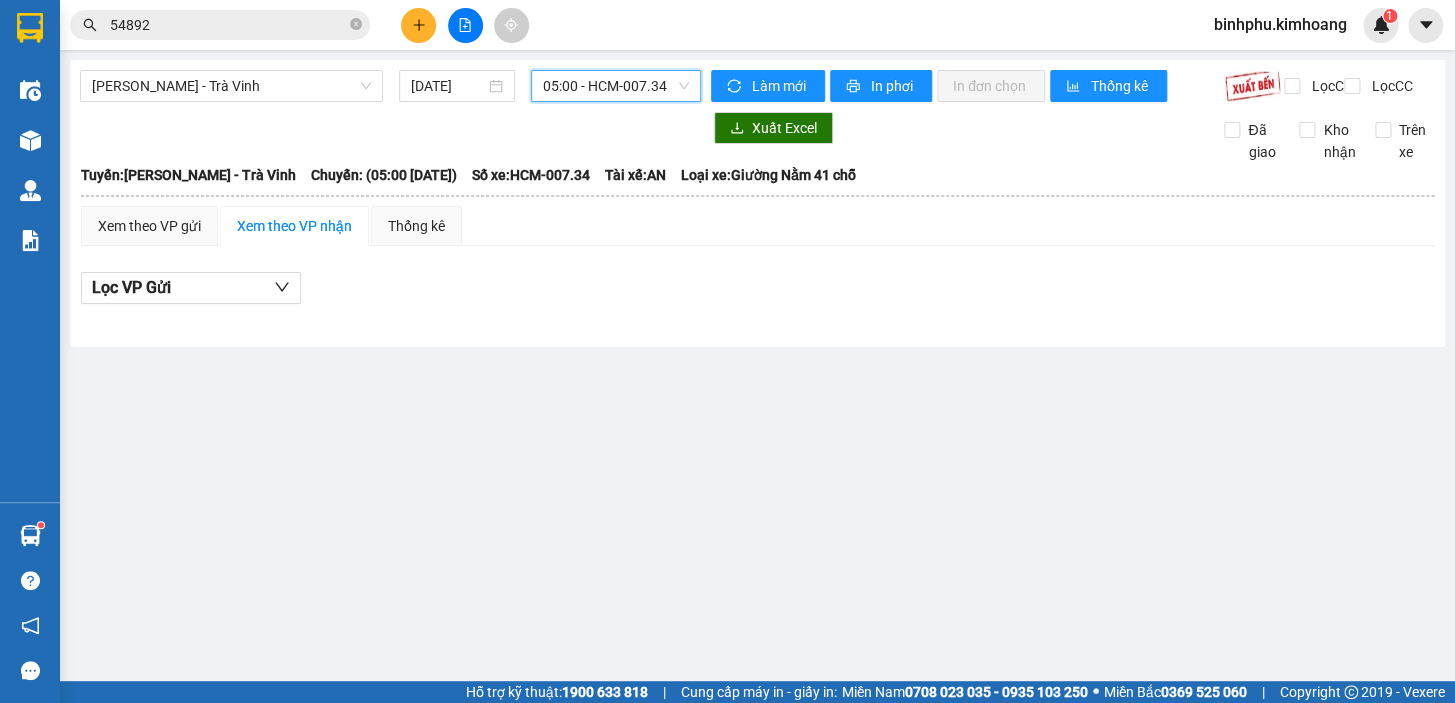 click on "05:00     - HCM-007.34" at bounding box center [616, 86] 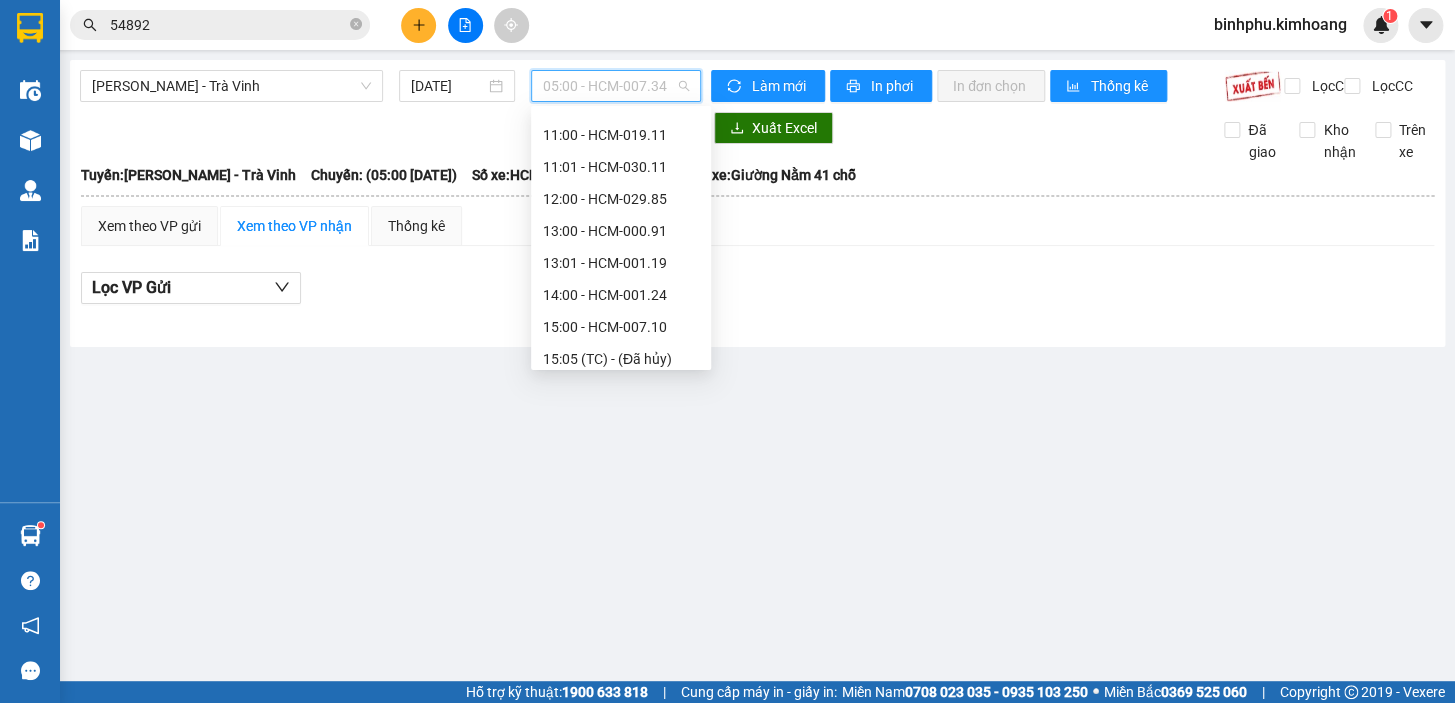 scroll, scrollTop: 304, scrollLeft: 0, axis: vertical 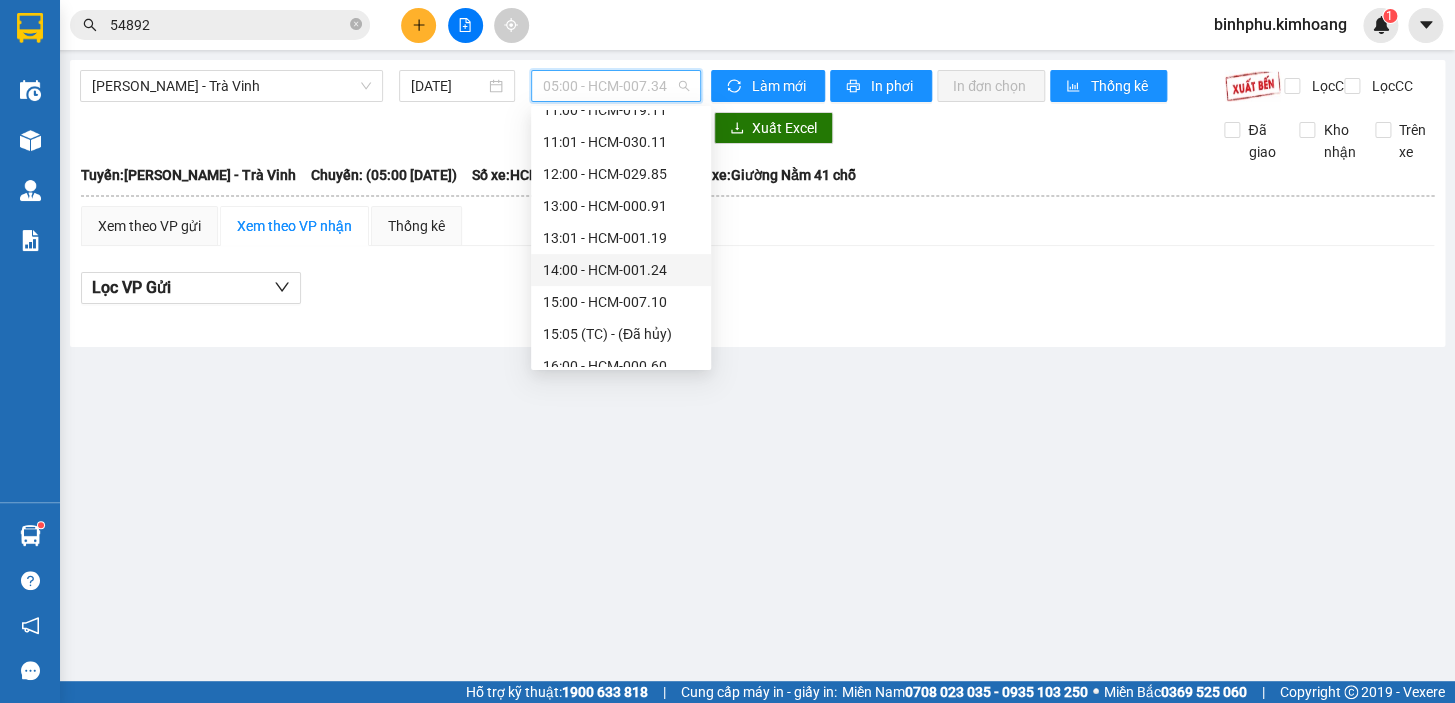 click on "14:00     - HCM-001.24" at bounding box center (621, 270) 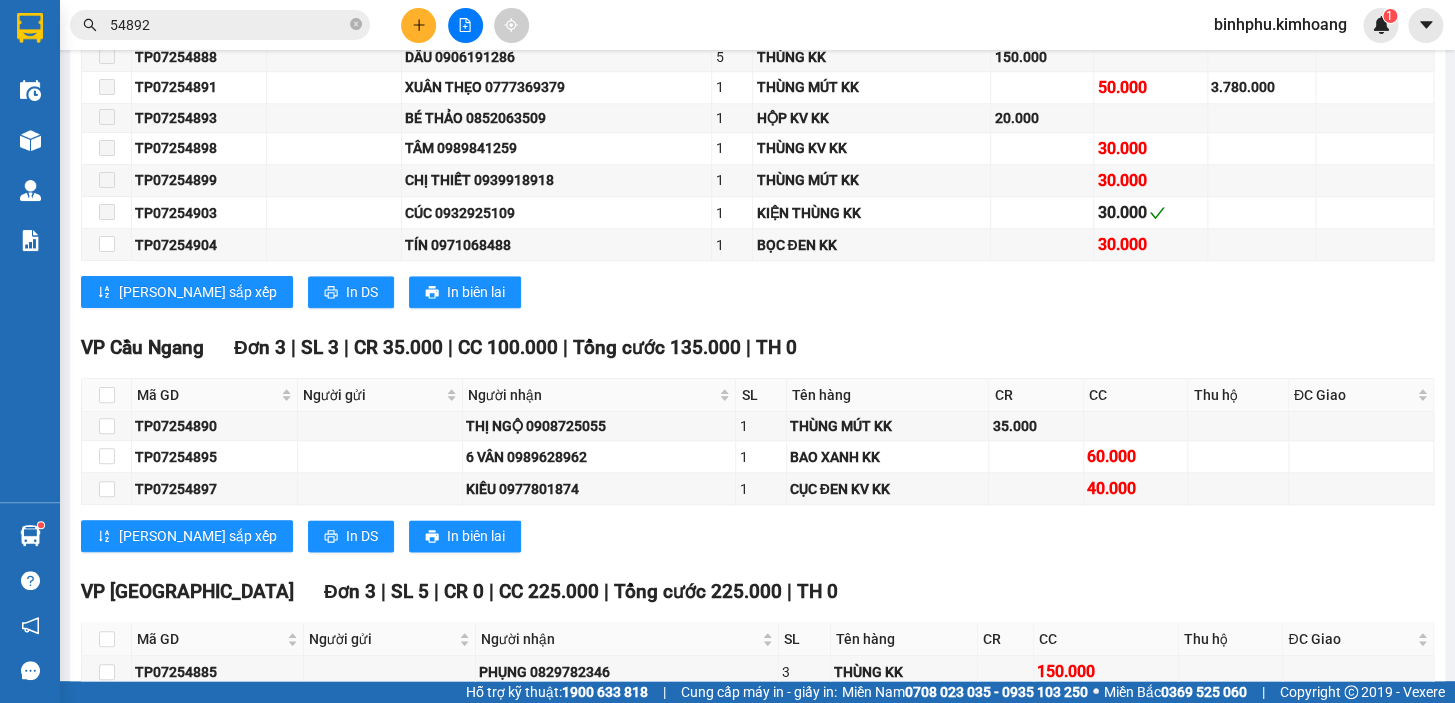 scroll, scrollTop: 1000, scrollLeft: 0, axis: vertical 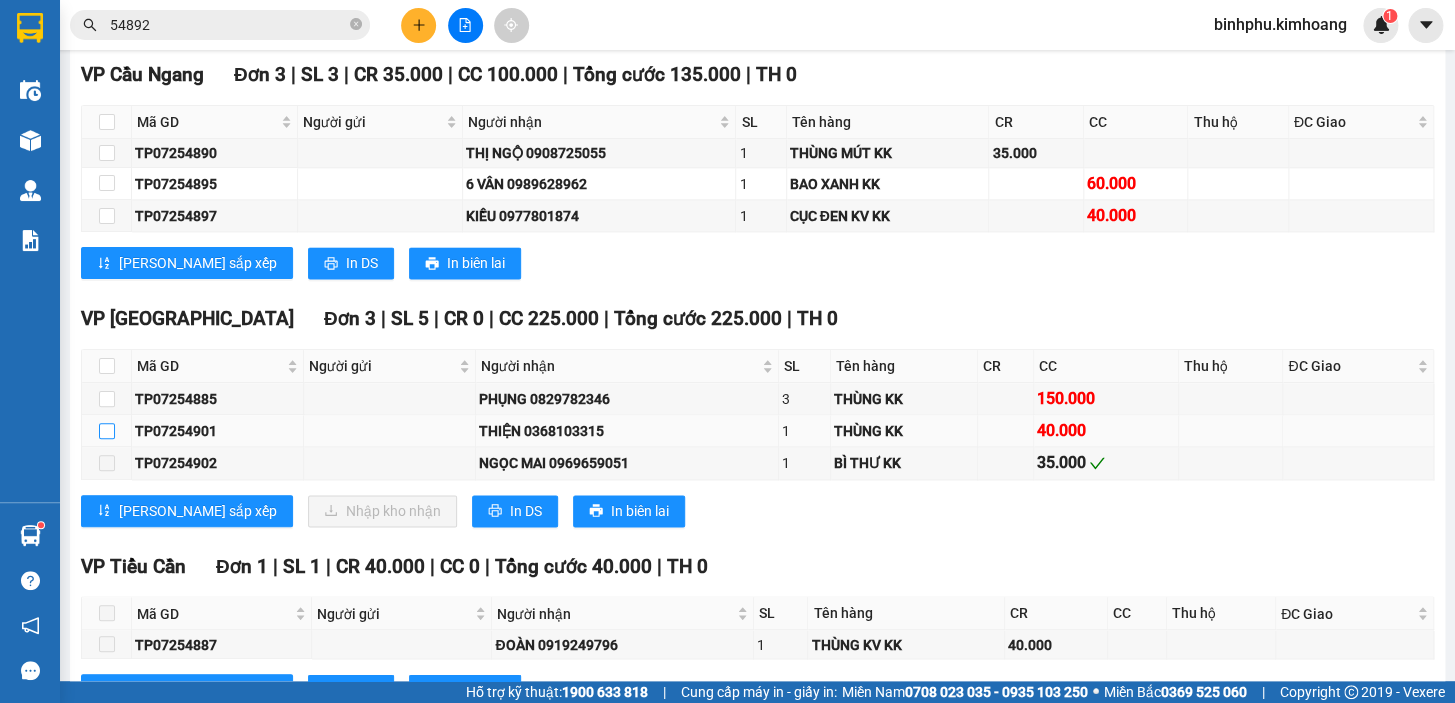 click at bounding box center (107, 431) 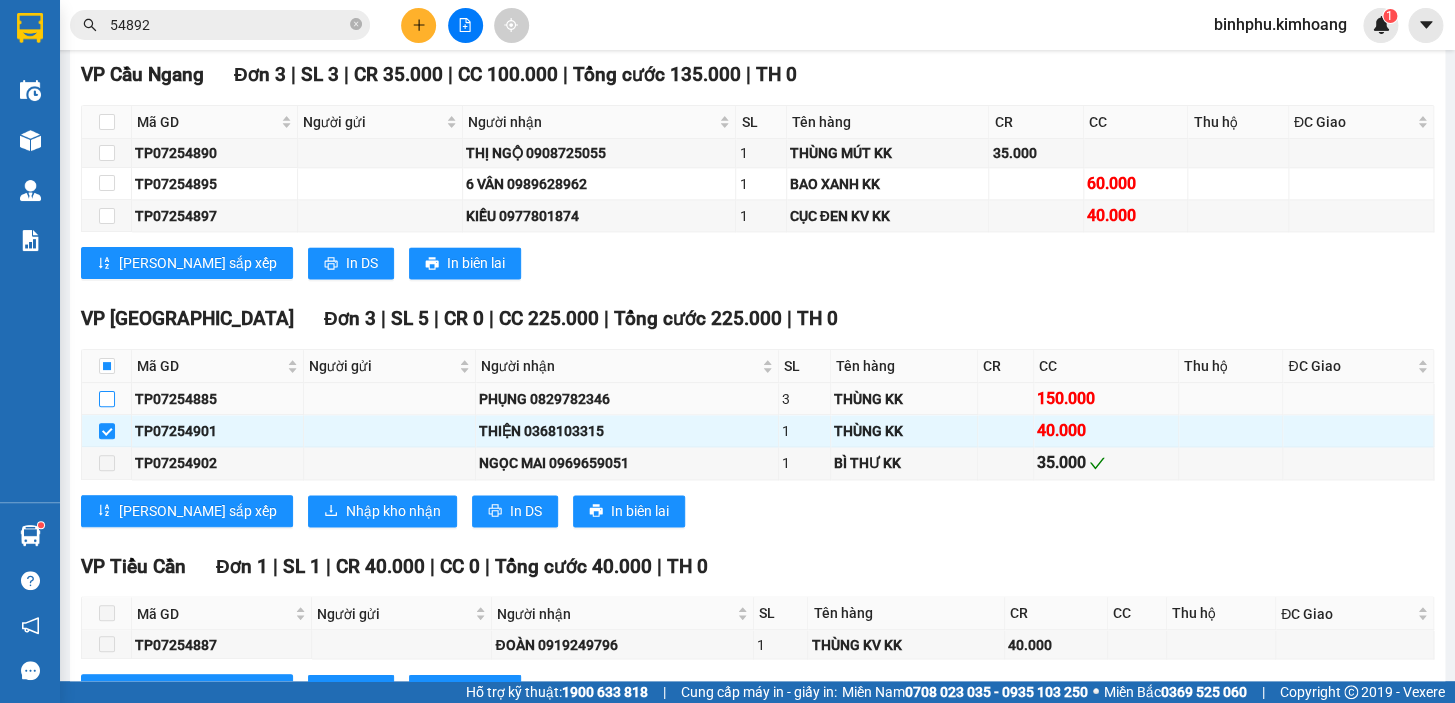 click at bounding box center [107, 399] 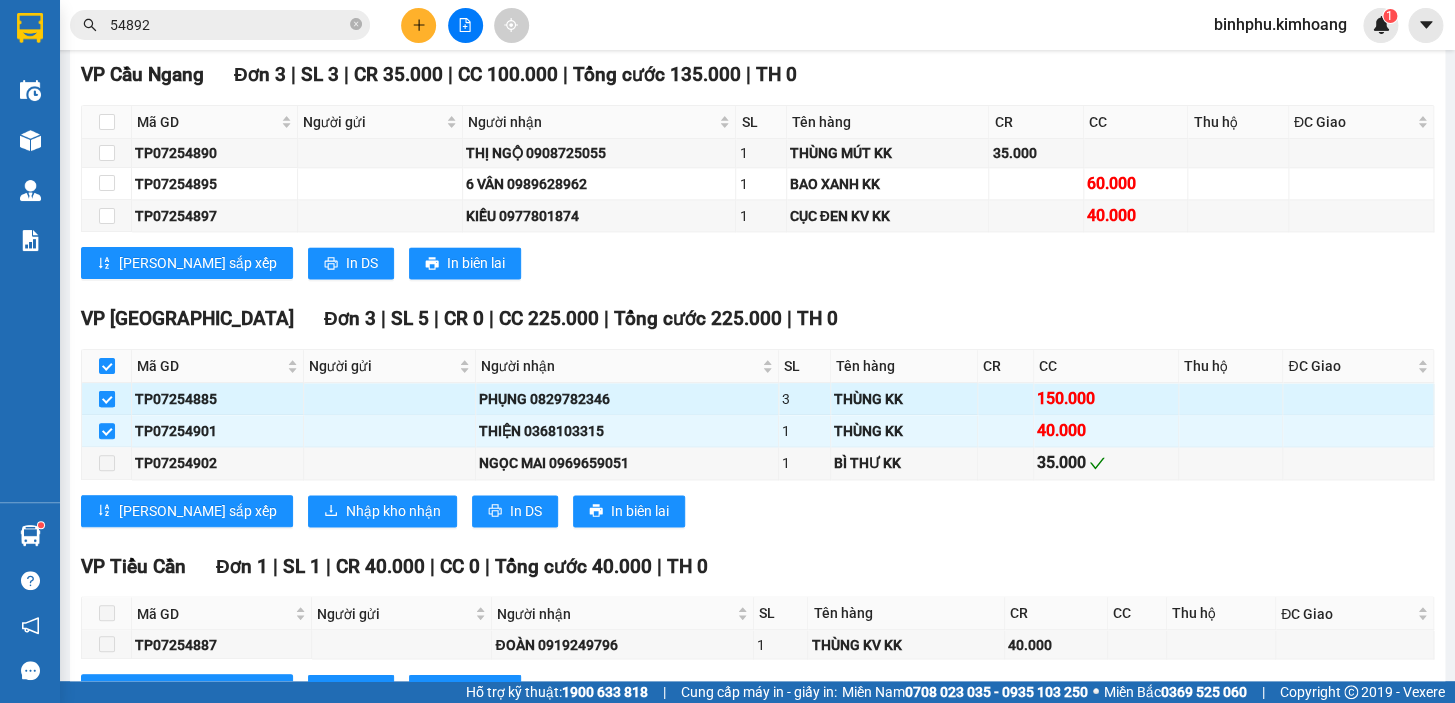 checkbox on "true" 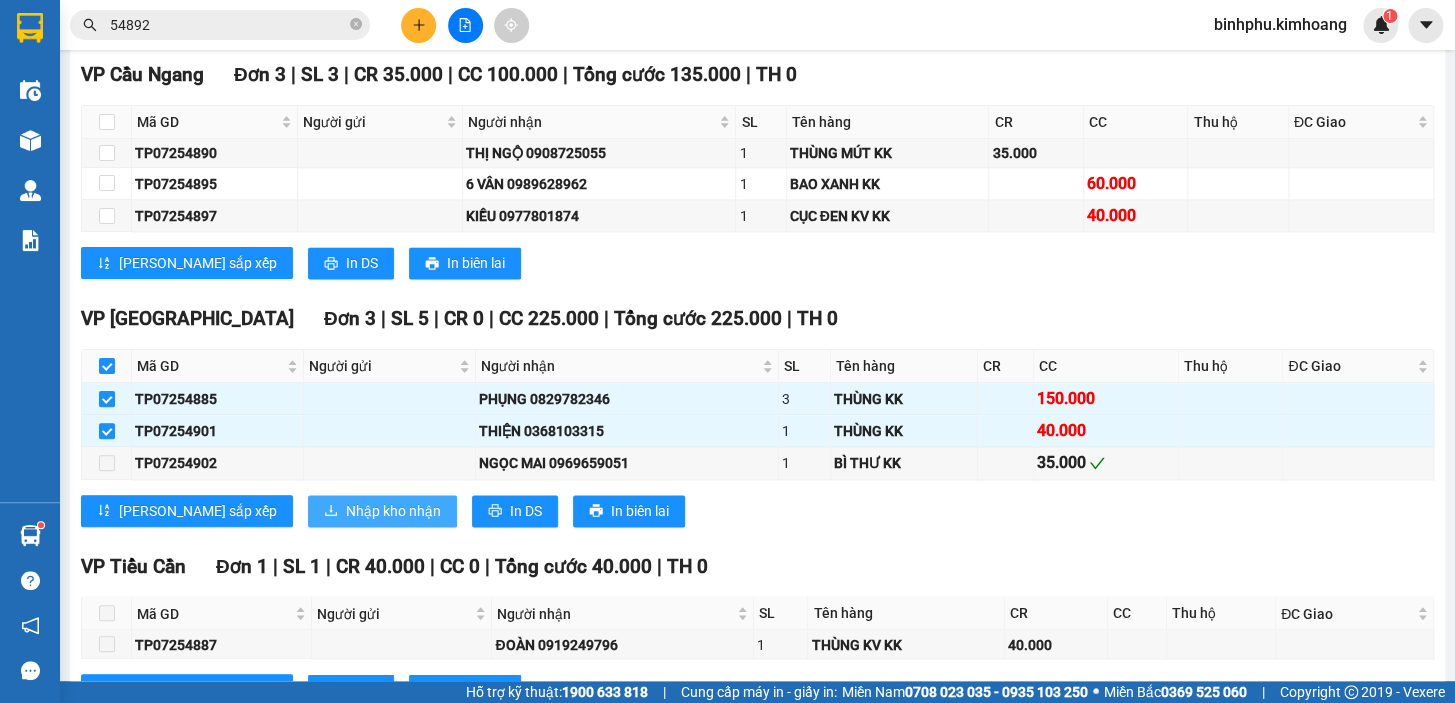 click on "Nhập kho nhận" at bounding box center [382, 511] 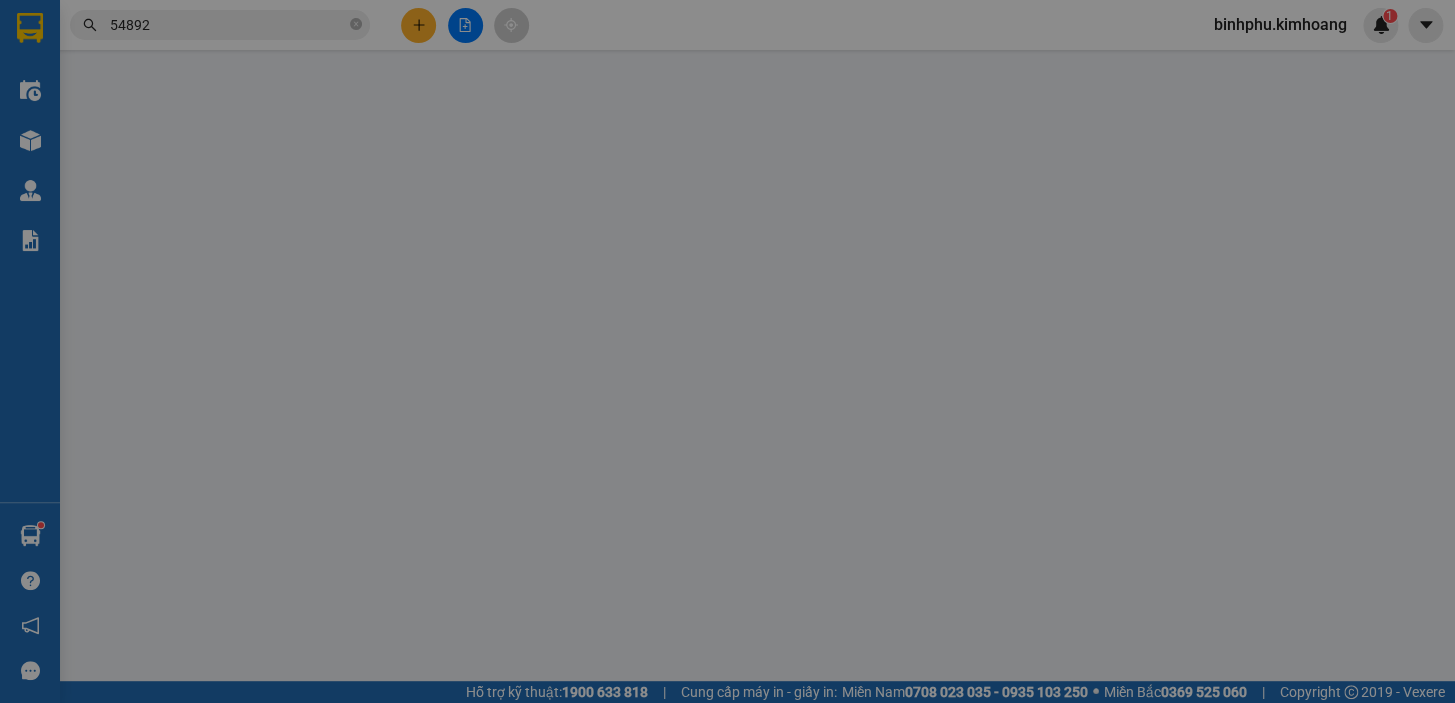 scroll, scrollTop: 0, scrollLeft: 0, axis: both 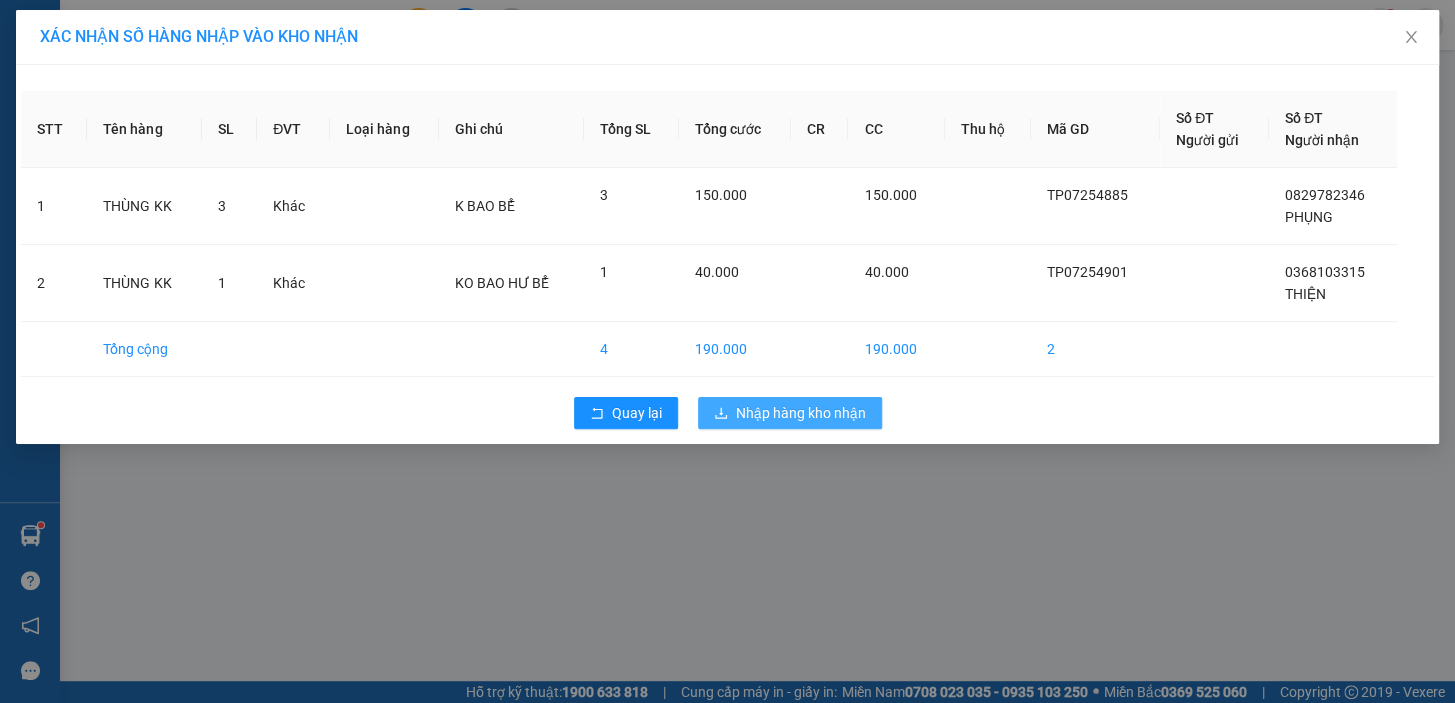 click on "Nhập hàng kho nhận" at bounding box center [801, 413] 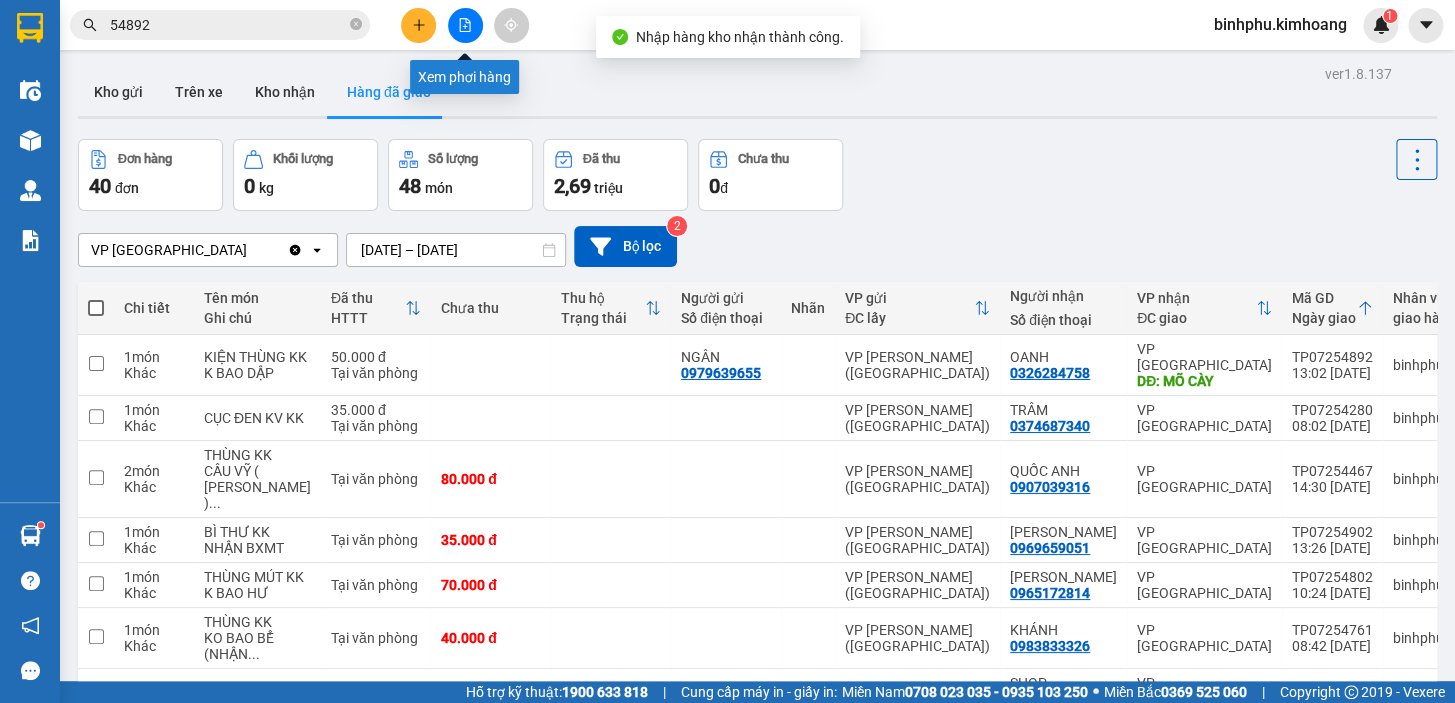 click at bounding box center (465, 25) 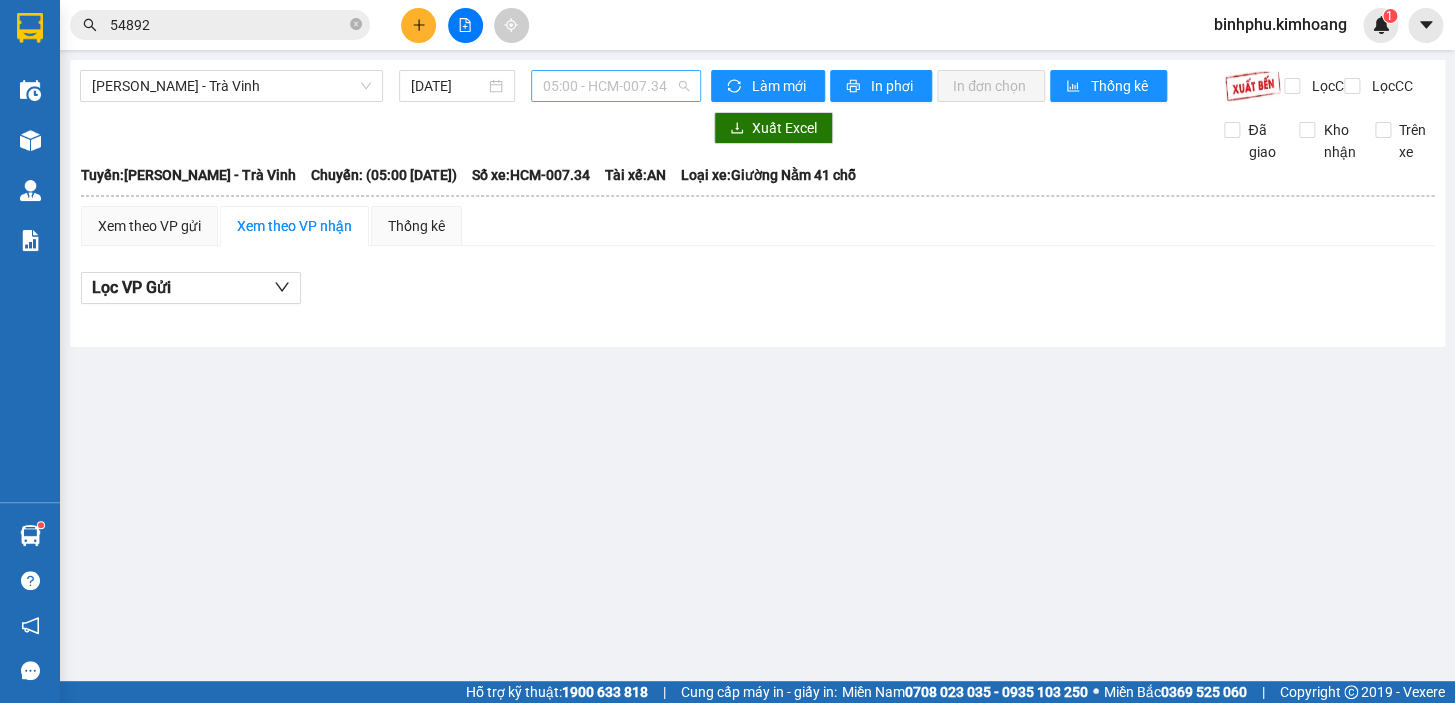 click on "05:00     - HCM-007.34" at bounding box center (616, 86) 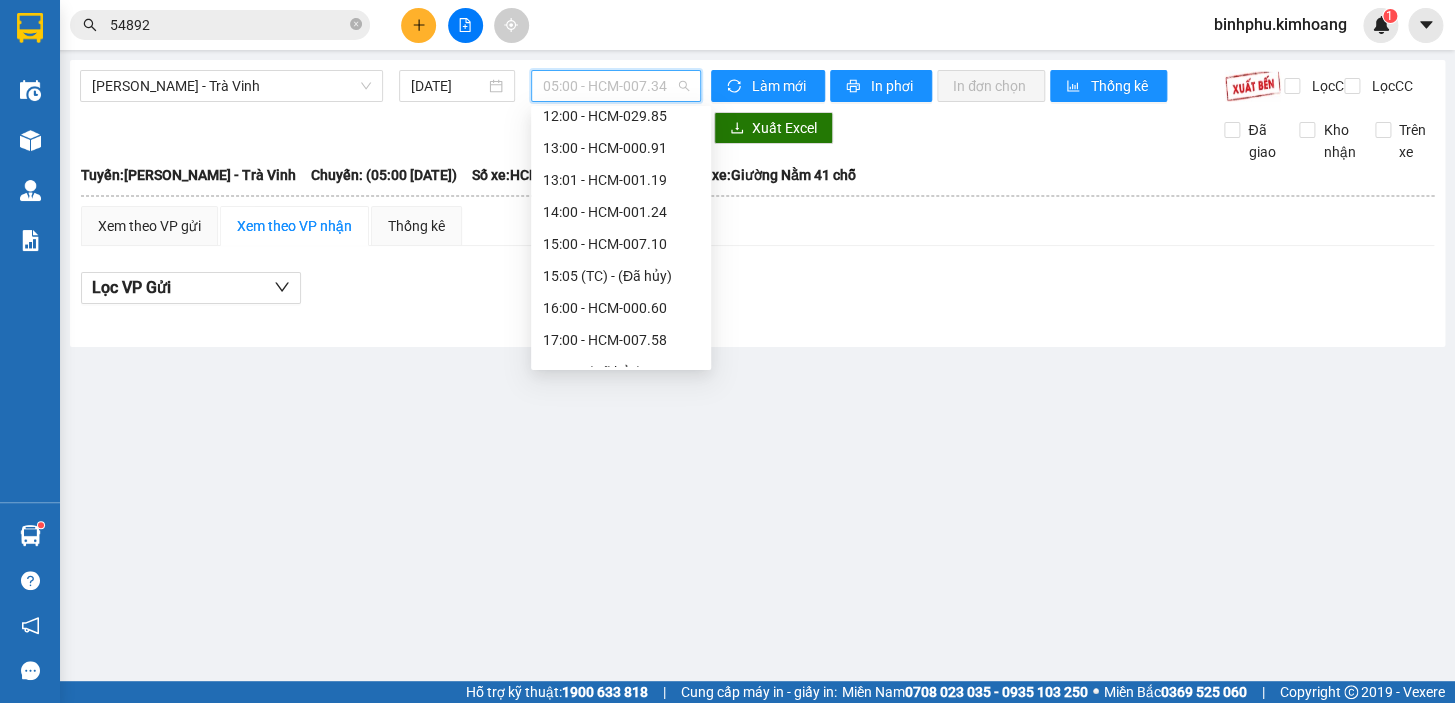scroll, scrollTop: 363, scrollLeft: 0, axis: vertical 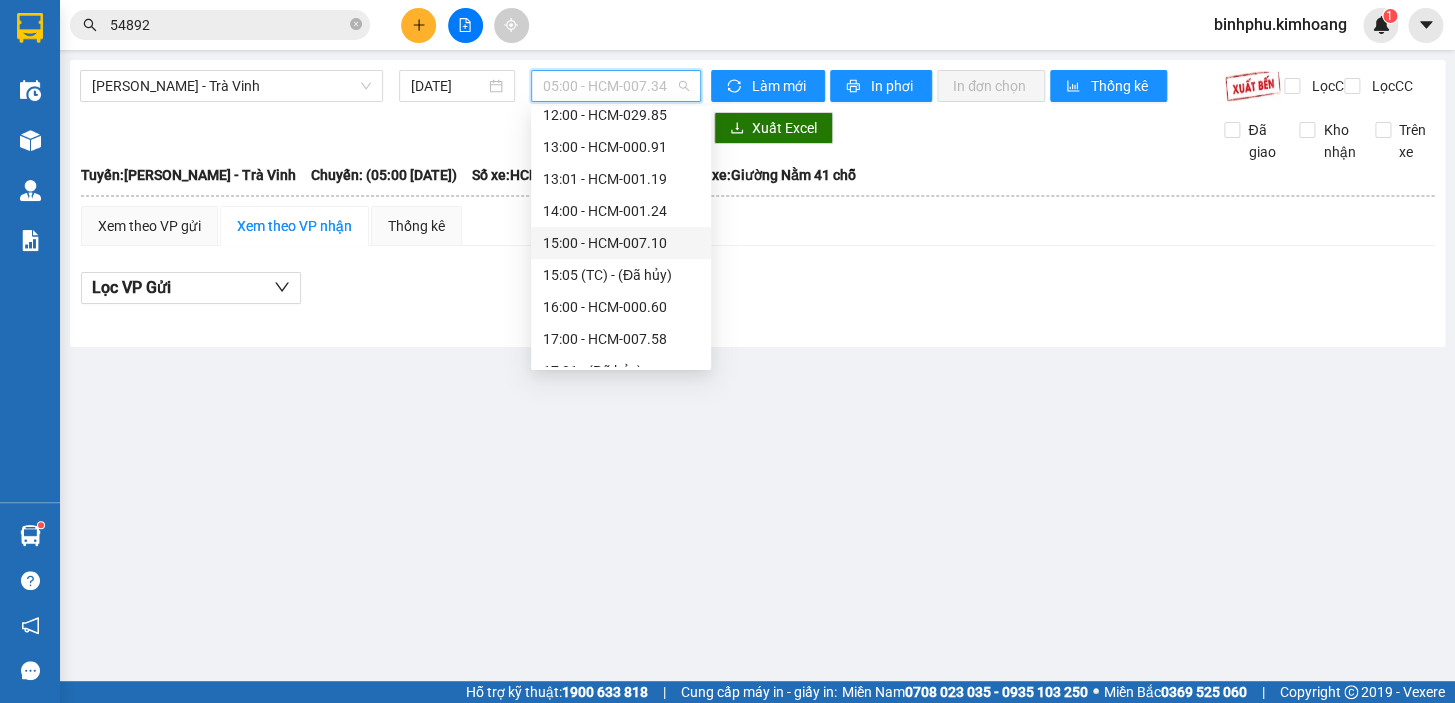 click on "15:00     - HCM-007.10" at bounding box center [621, 243] 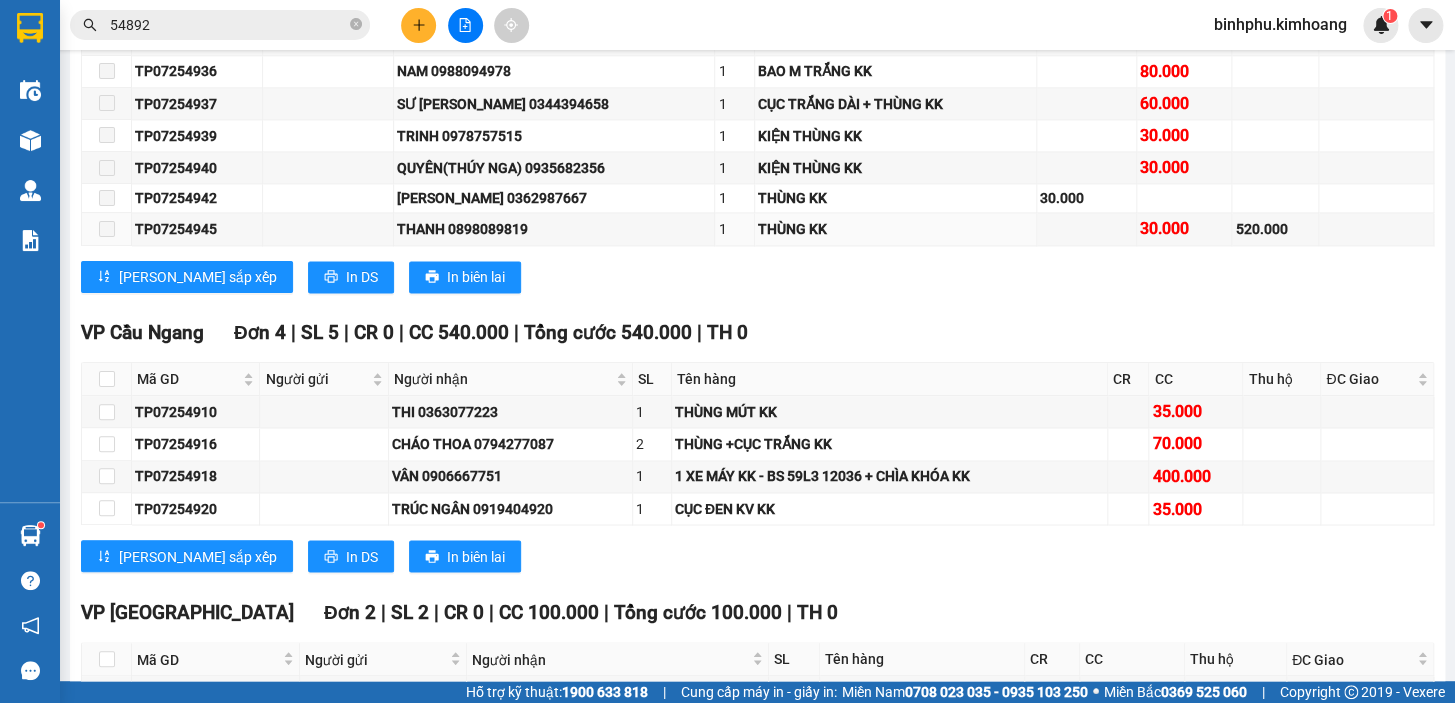scroll, scrollTop: 1454, scrollLeft: 0, axis: vertical 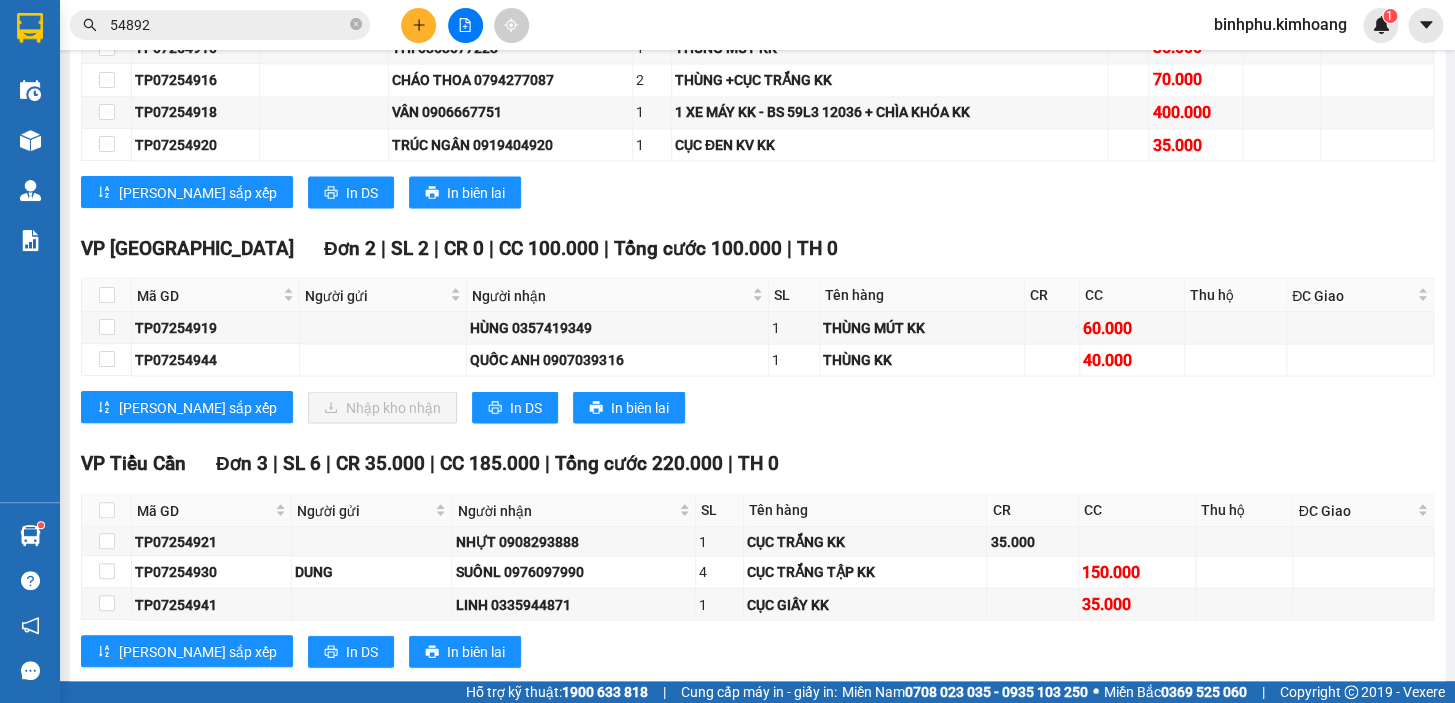 click at bounding box center (107, 295) 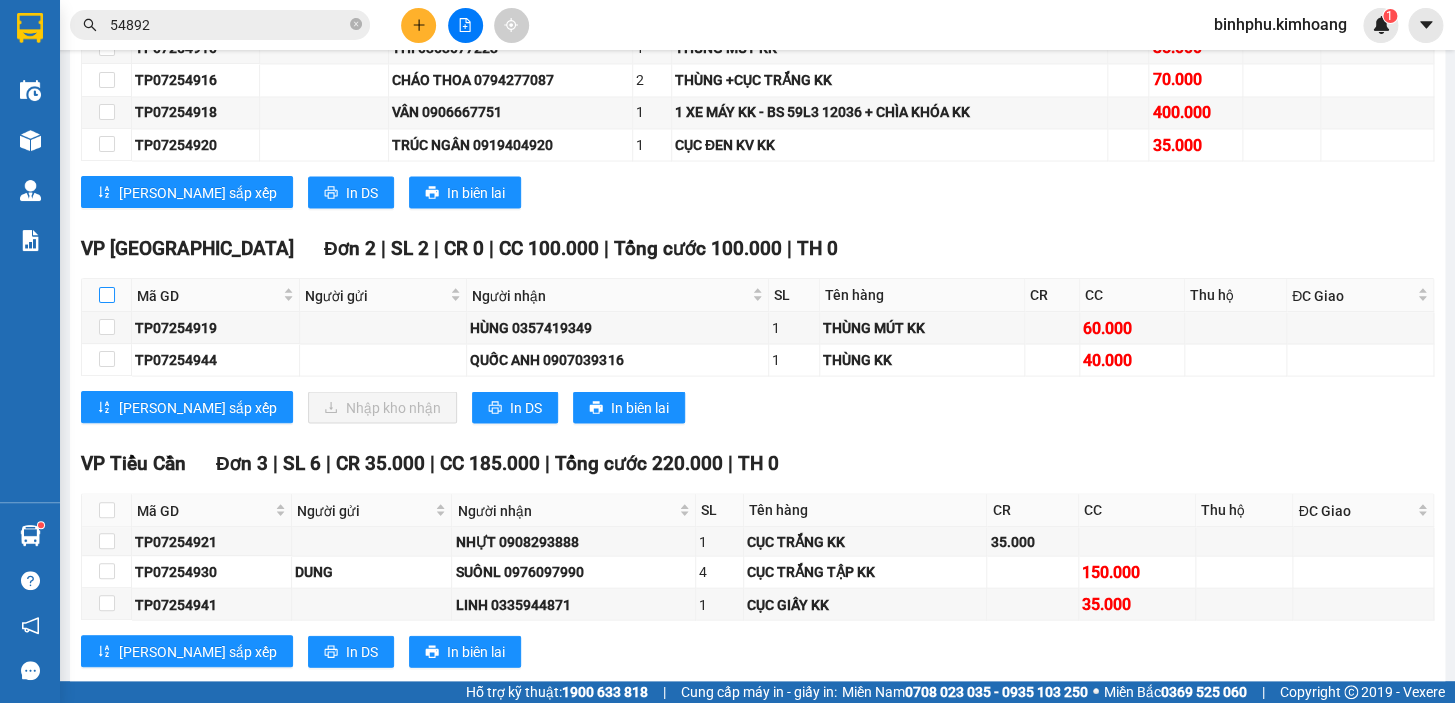 click at bounding box center (107, 295) 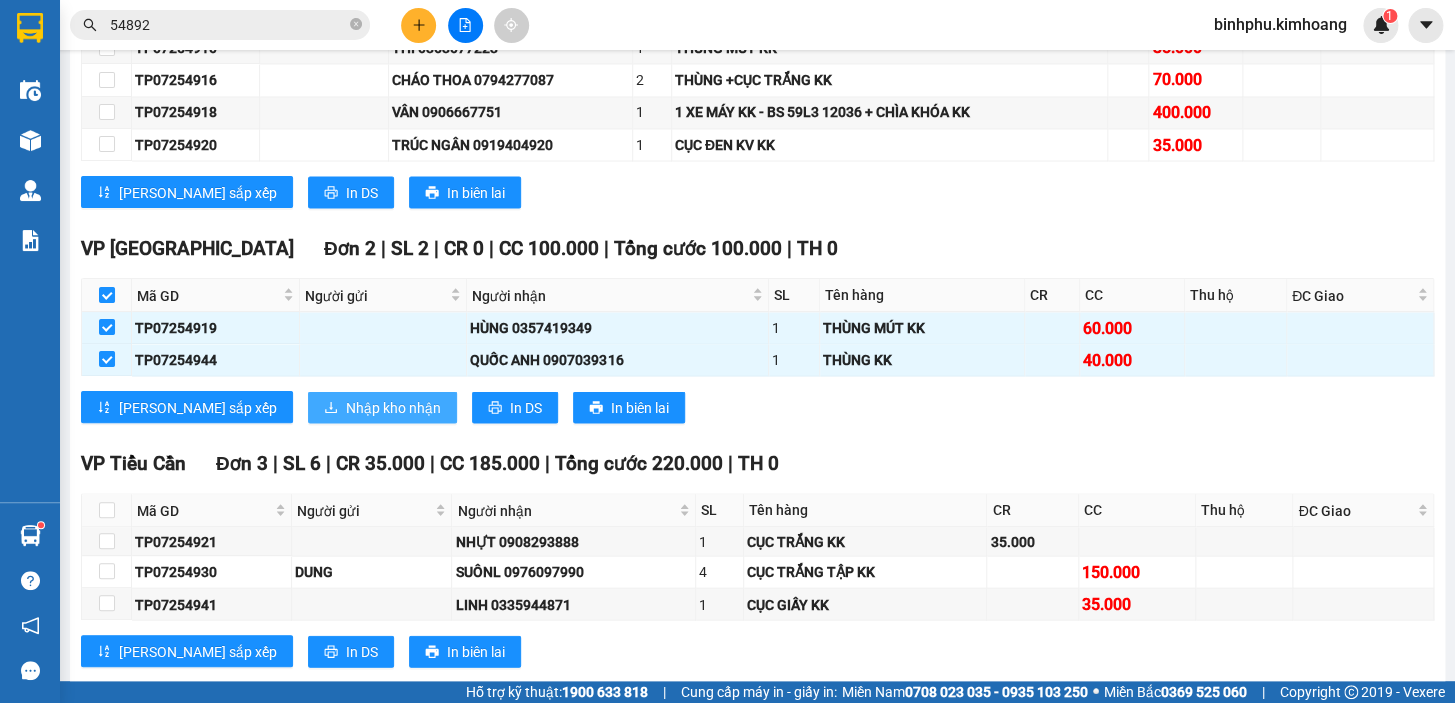 click on "Nhập kho nhận" at bounding box center (393, 407) 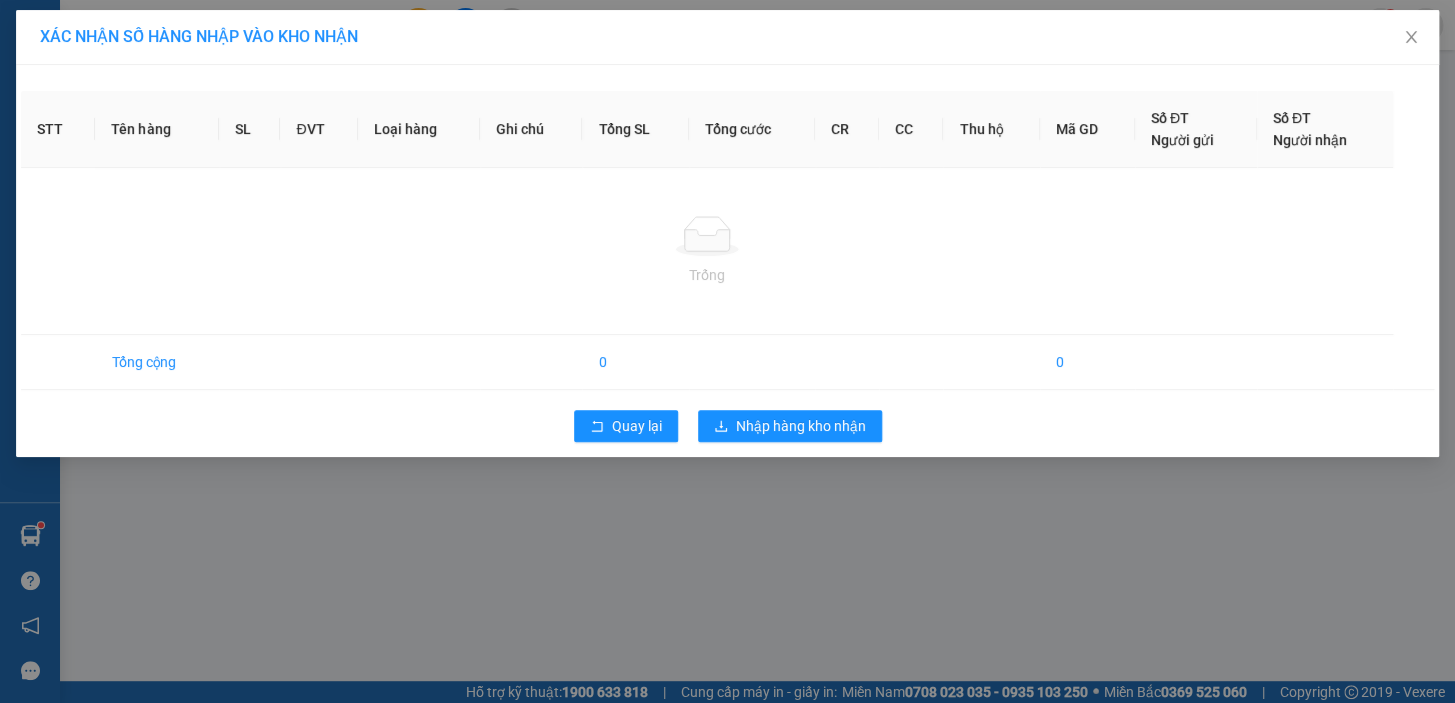 scroll, scrollTop: 0, scrollLeft: 0, axis: both 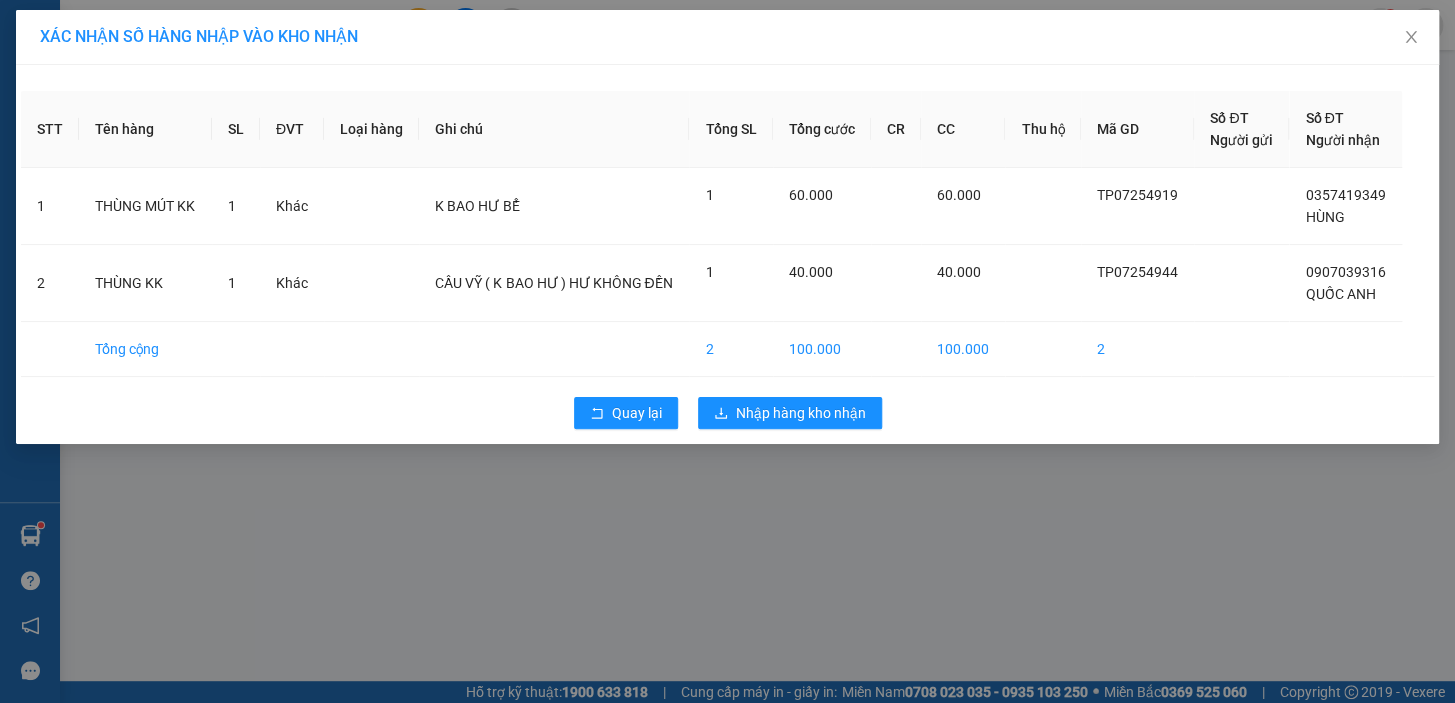 click on "Quay lại Nhập hàng kho nhận" at bounding box center [727, 413] 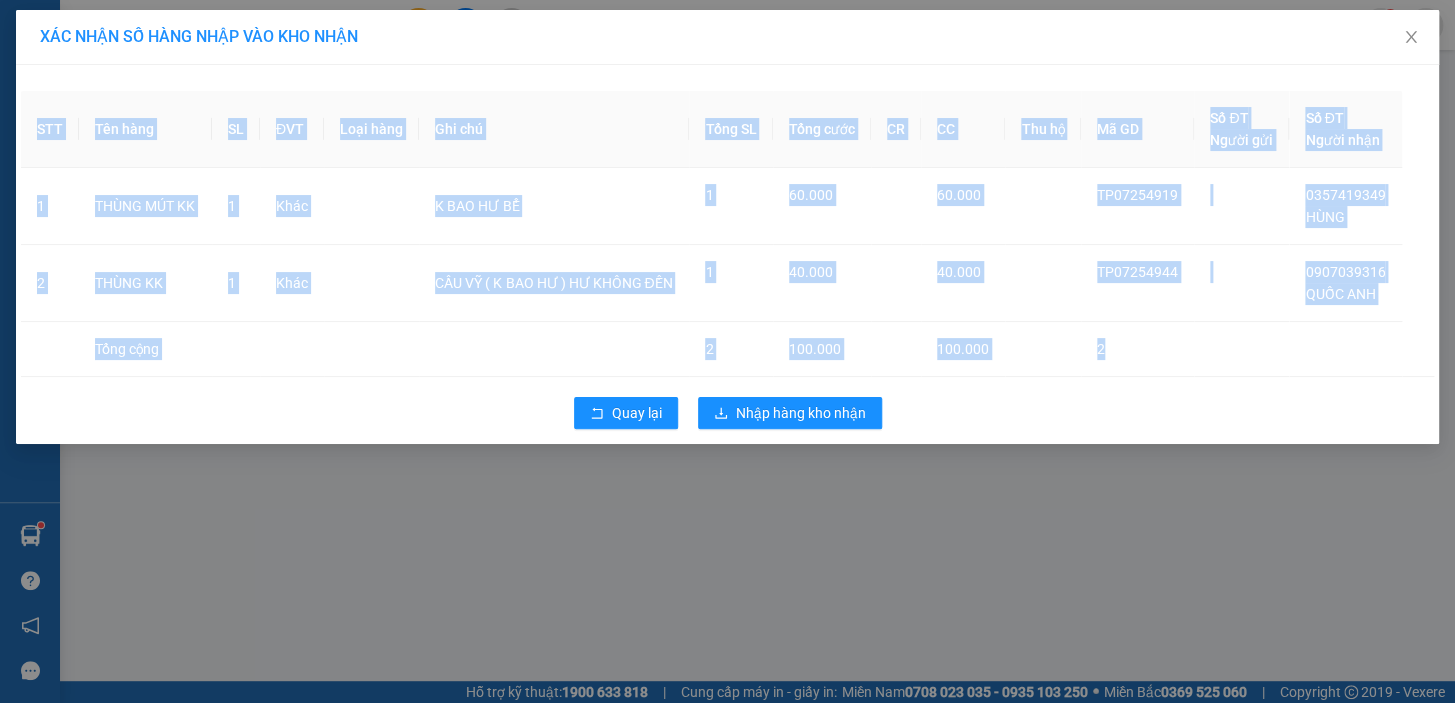 click on "Quay lại Nhập hàng kho nhận" at bounding box center [727, 413] 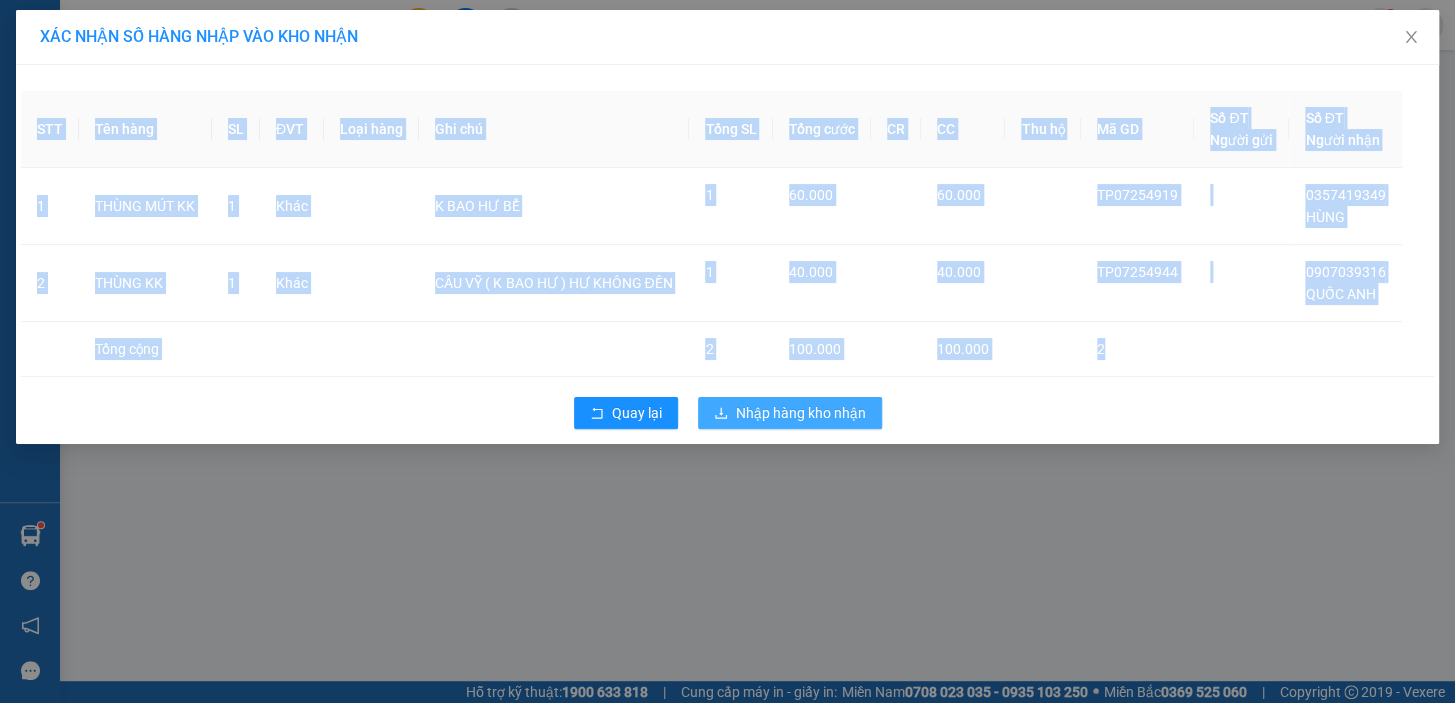 click 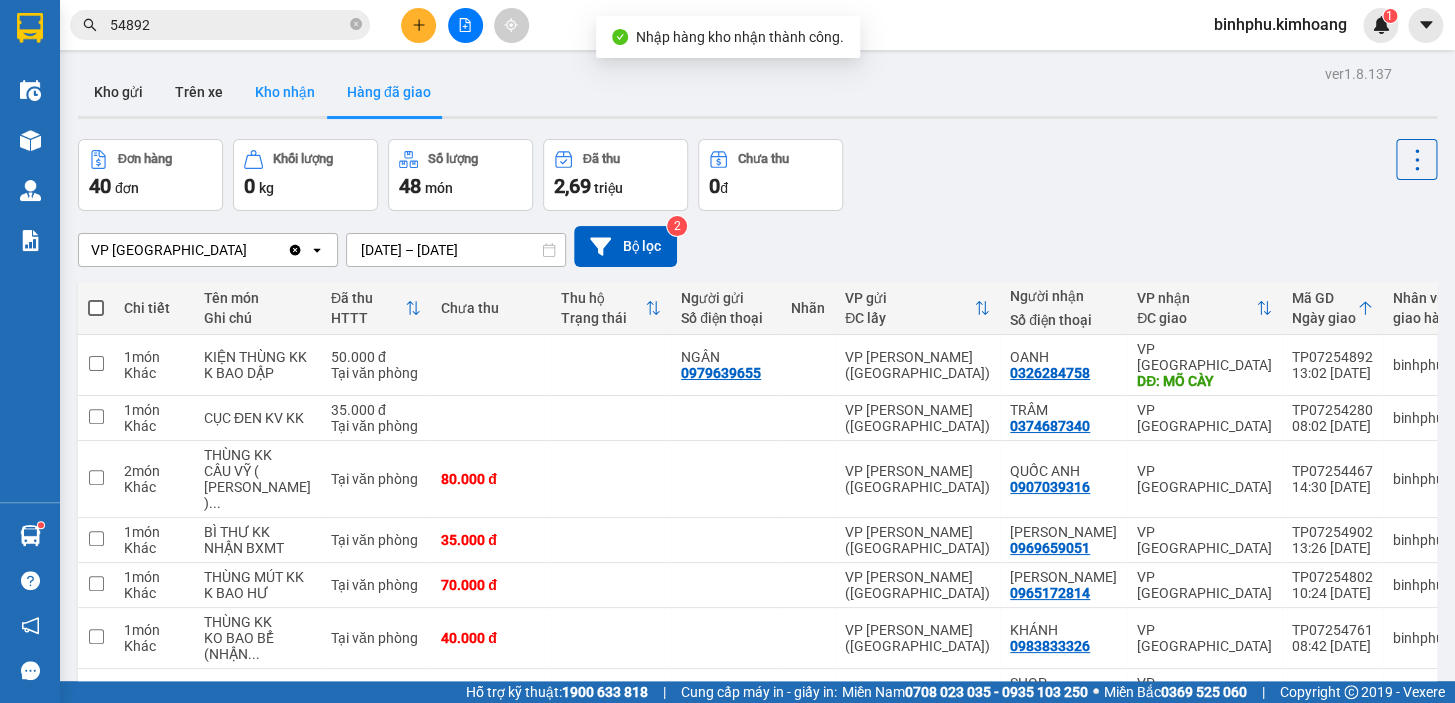 click on "Kho nhận" at bounding box center (285, 92) 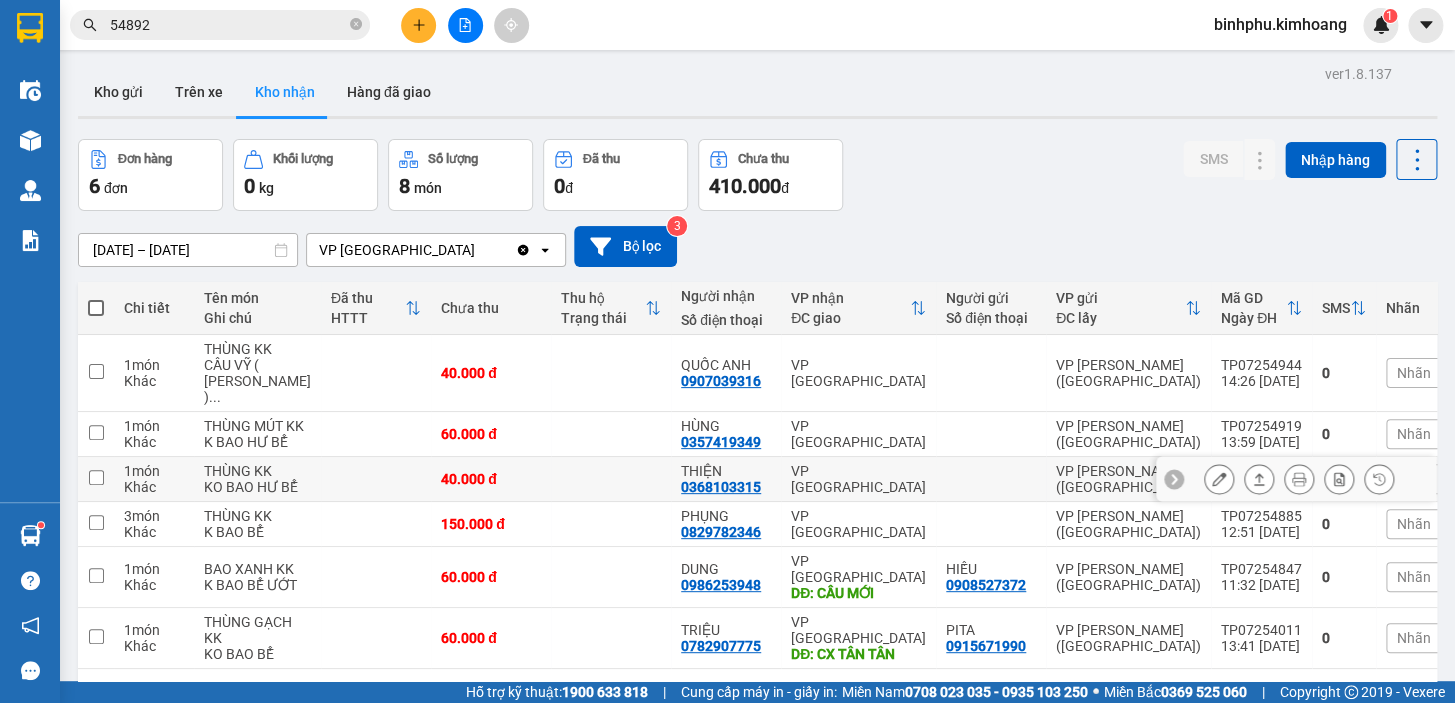 click 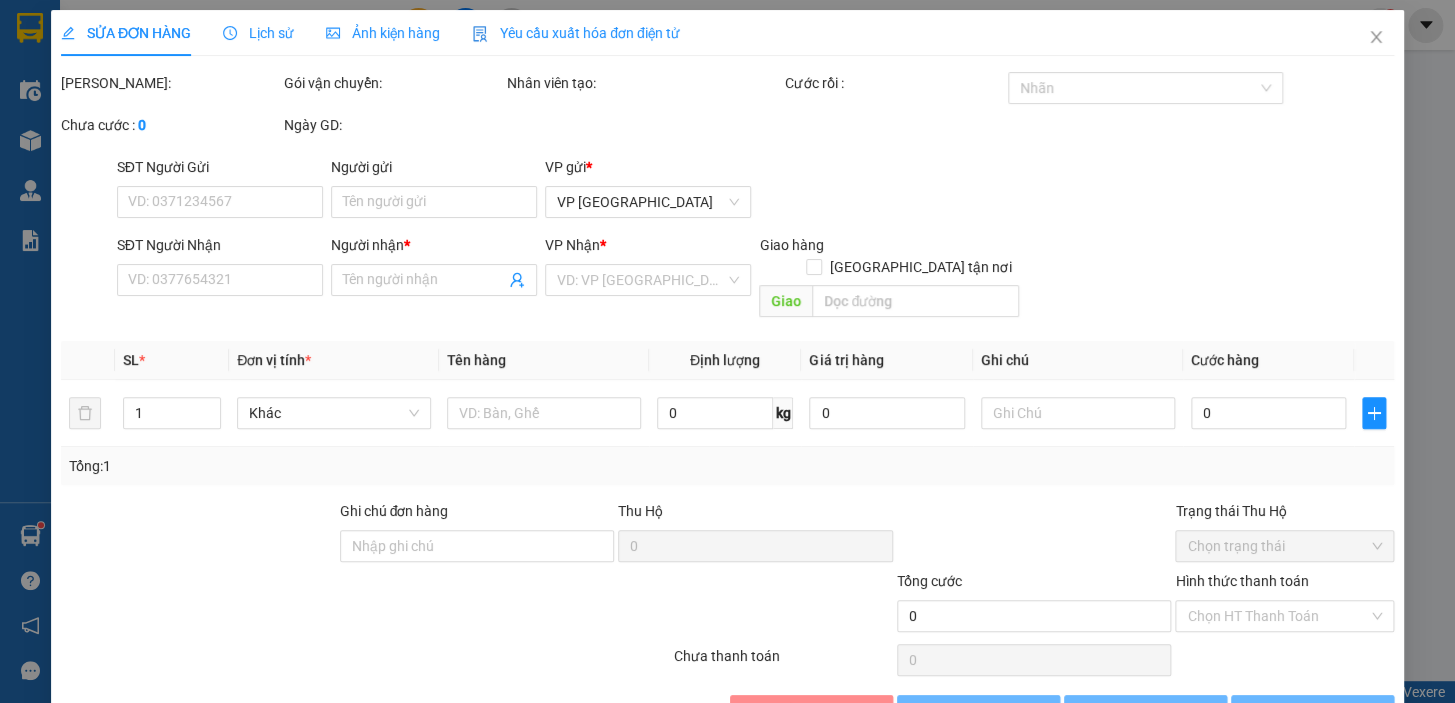 type on "0368103315" 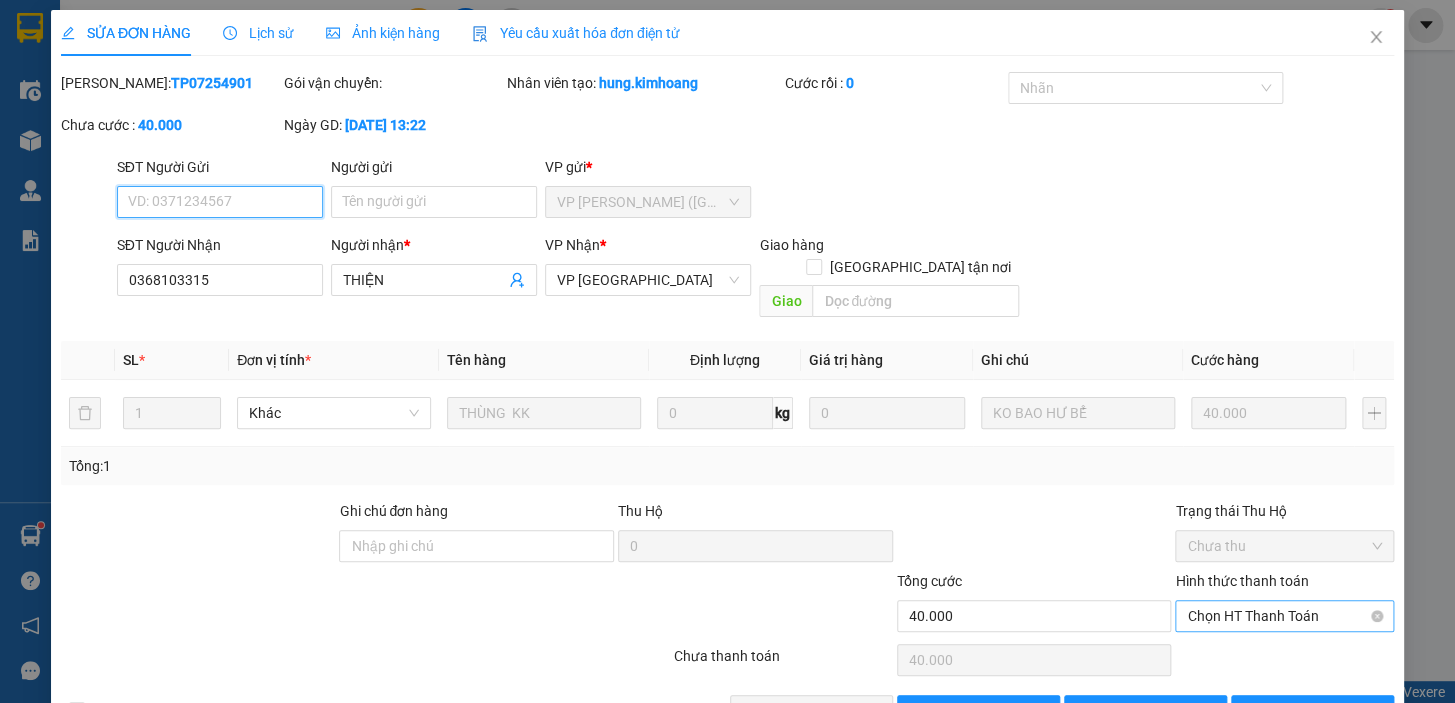 click on "Chọn HT Thanh Toán" at bounding box center [1284, 616] 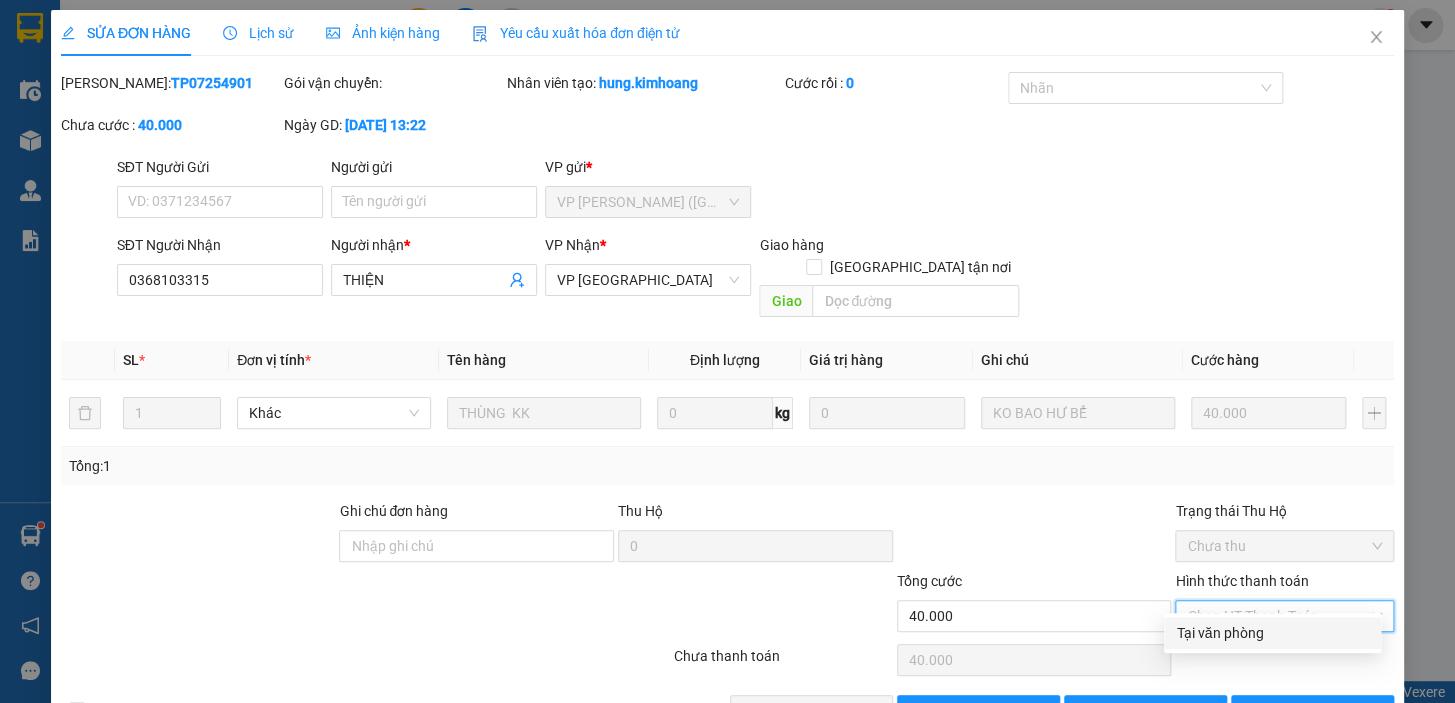 click on "Tại văn phòng" at bounding box center (1272, 633) 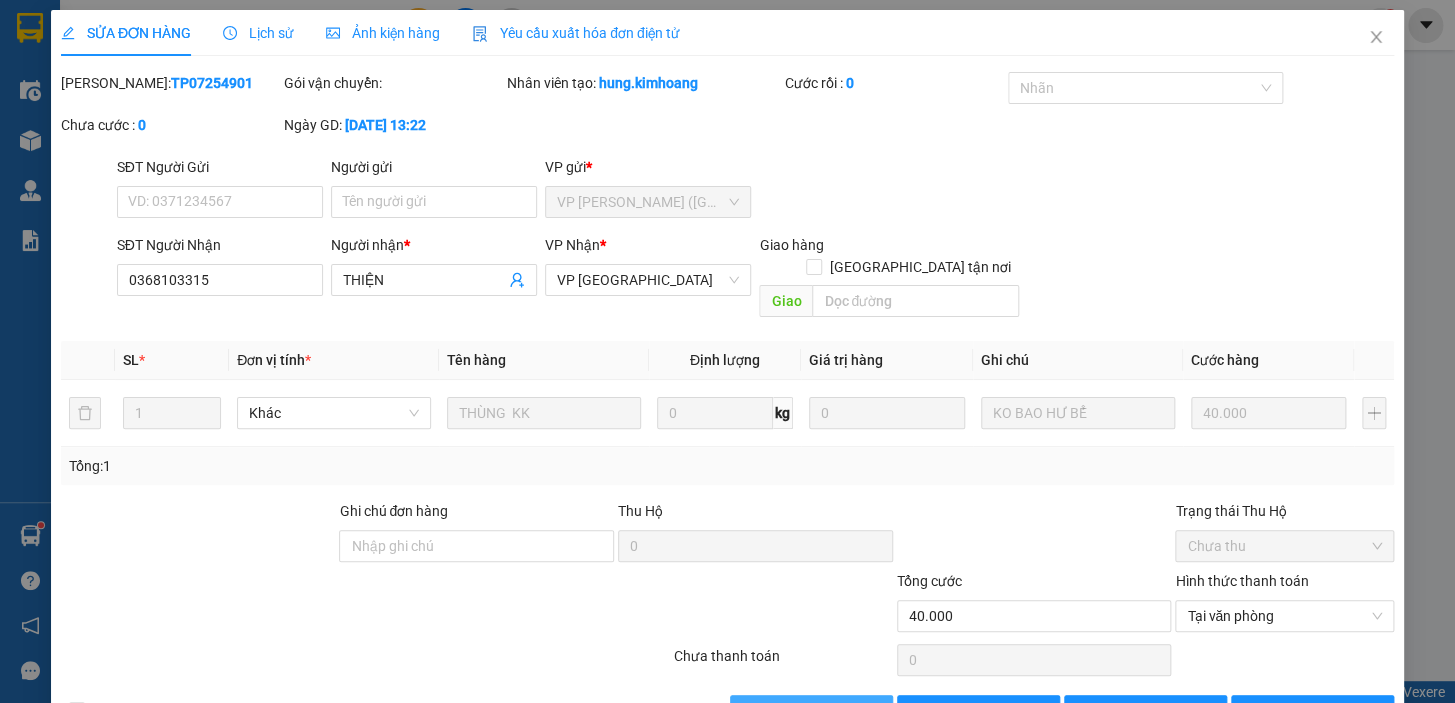 click on "[PERSON_NAME] và Giao hàng" at bounding box center (864, 711) 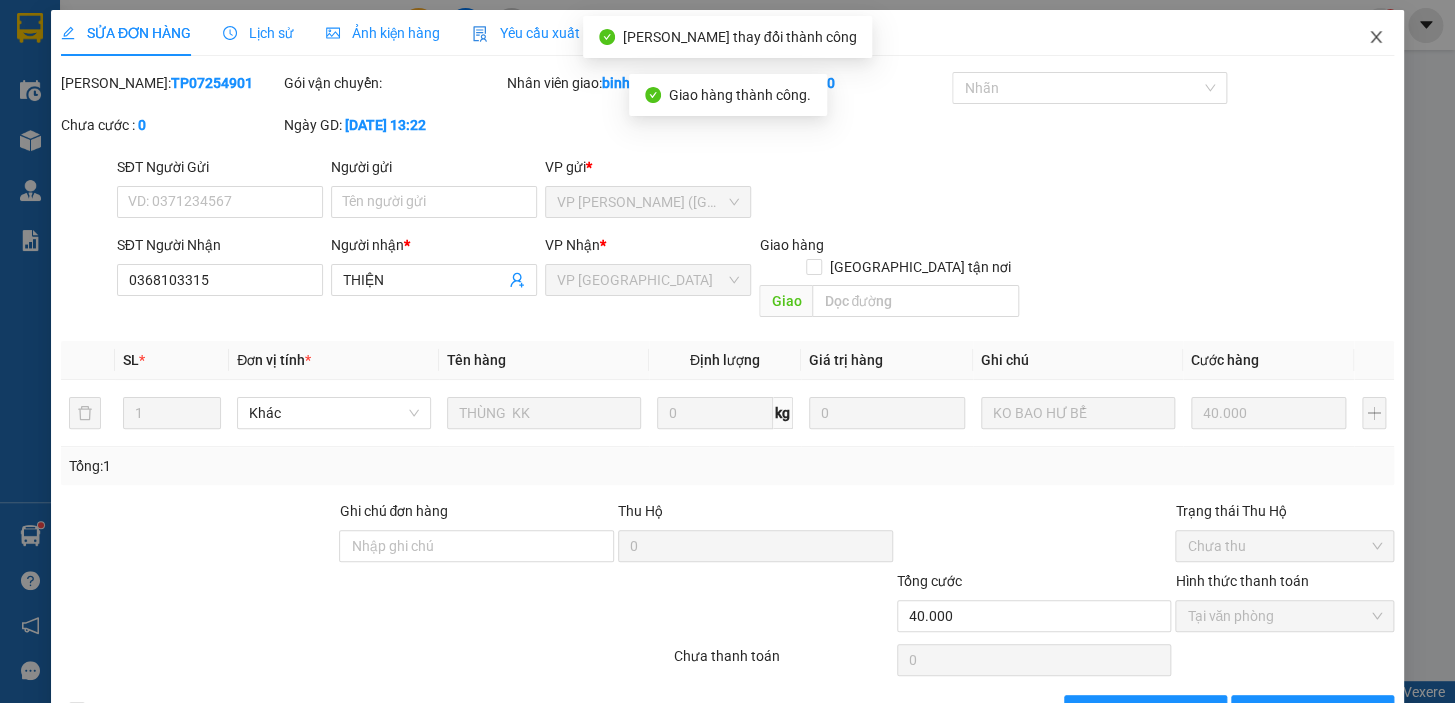 click 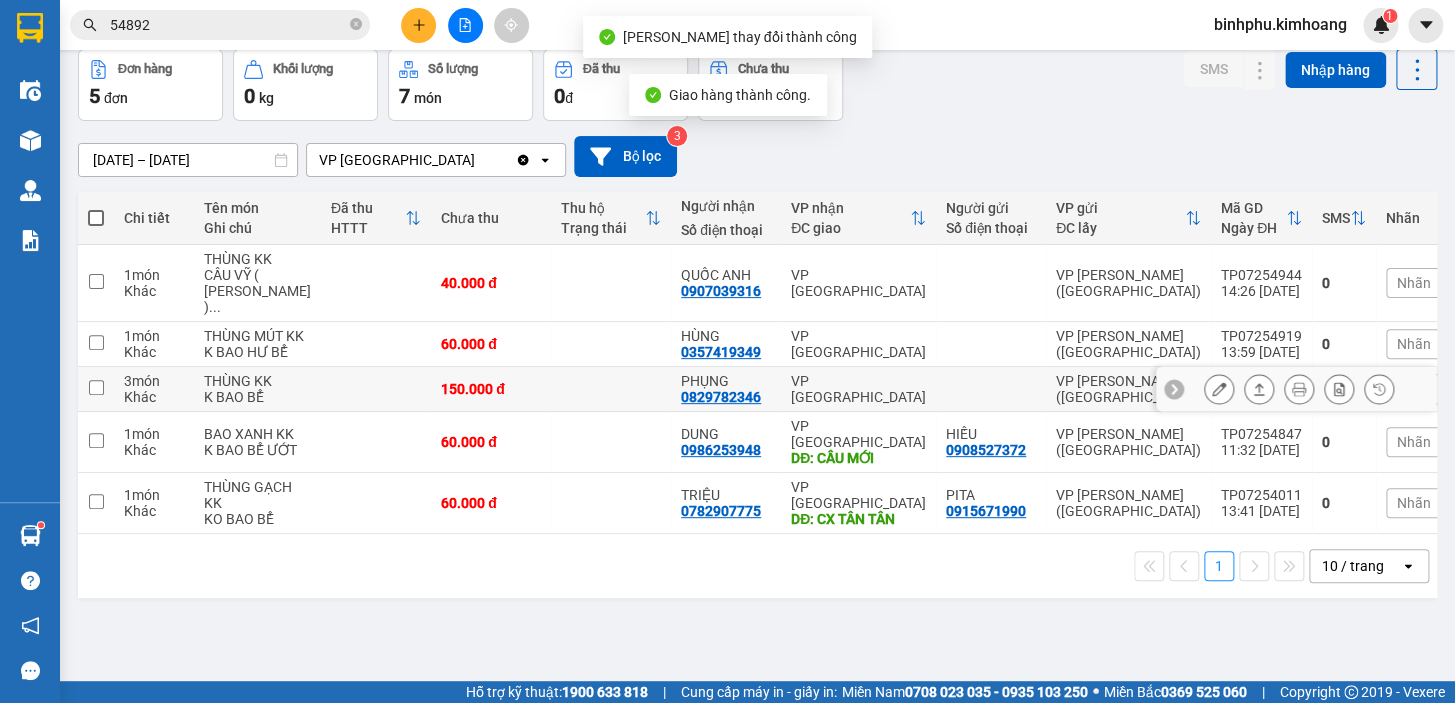 scroll, scrollTop: 0, scrollLeft: 0, axis: both 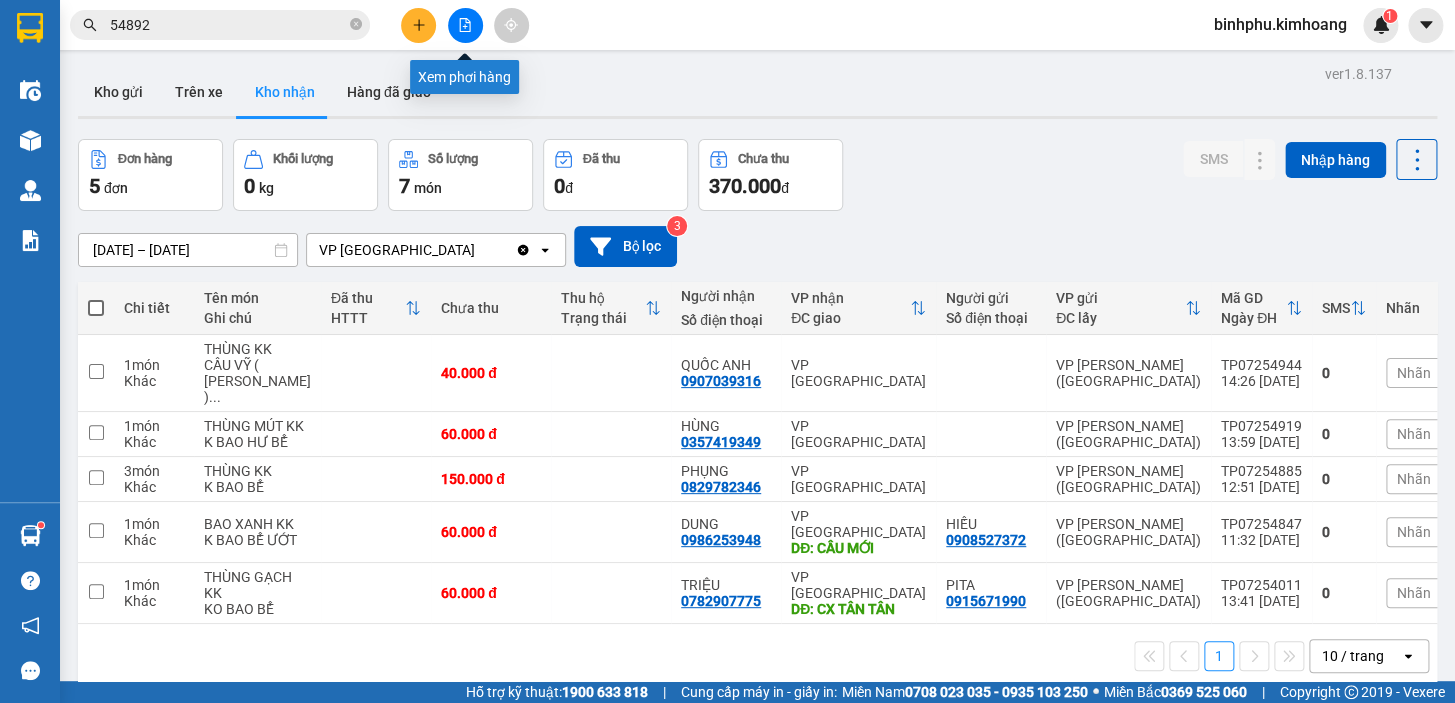 click at bounding box center (465, 25) 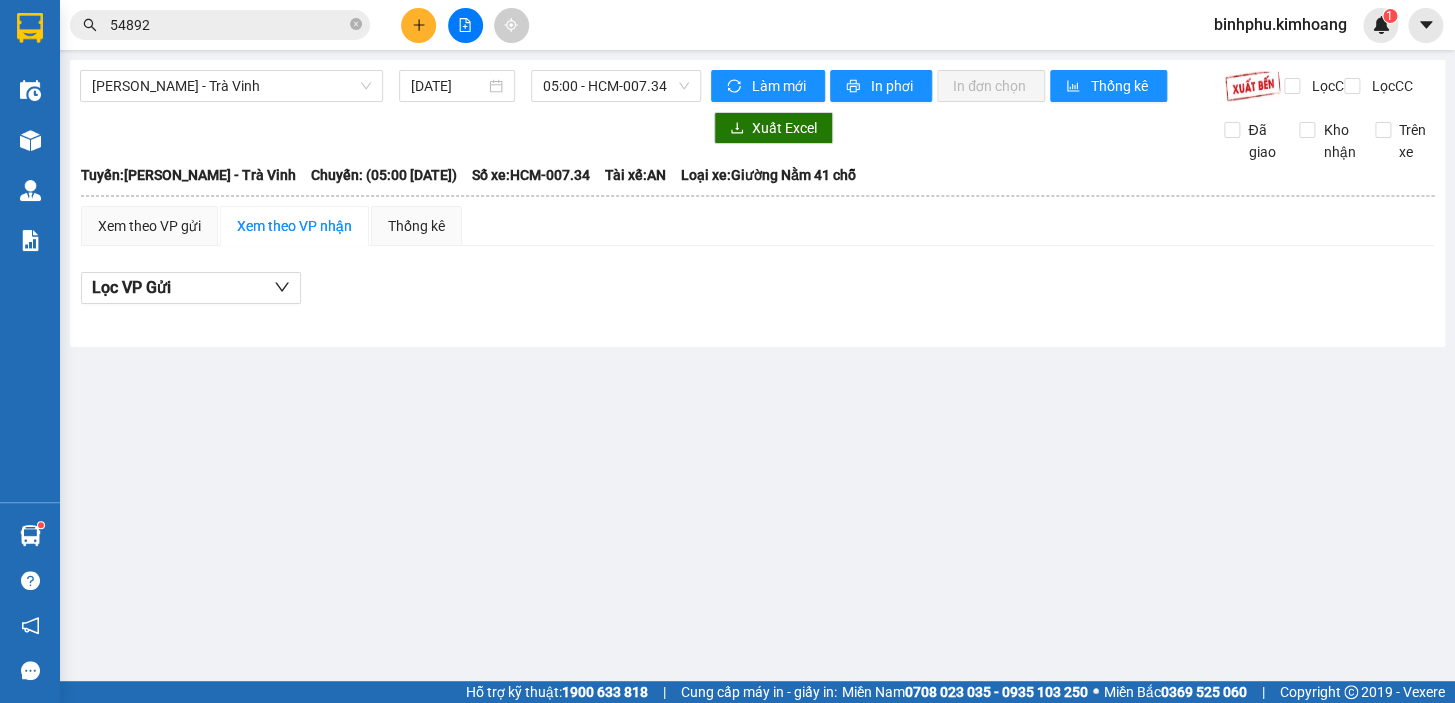 click on "[PERSON_NAME] - Trà Vinh [DATE] 05:00     - HCM-007.34" at bounding box center [390, 86] 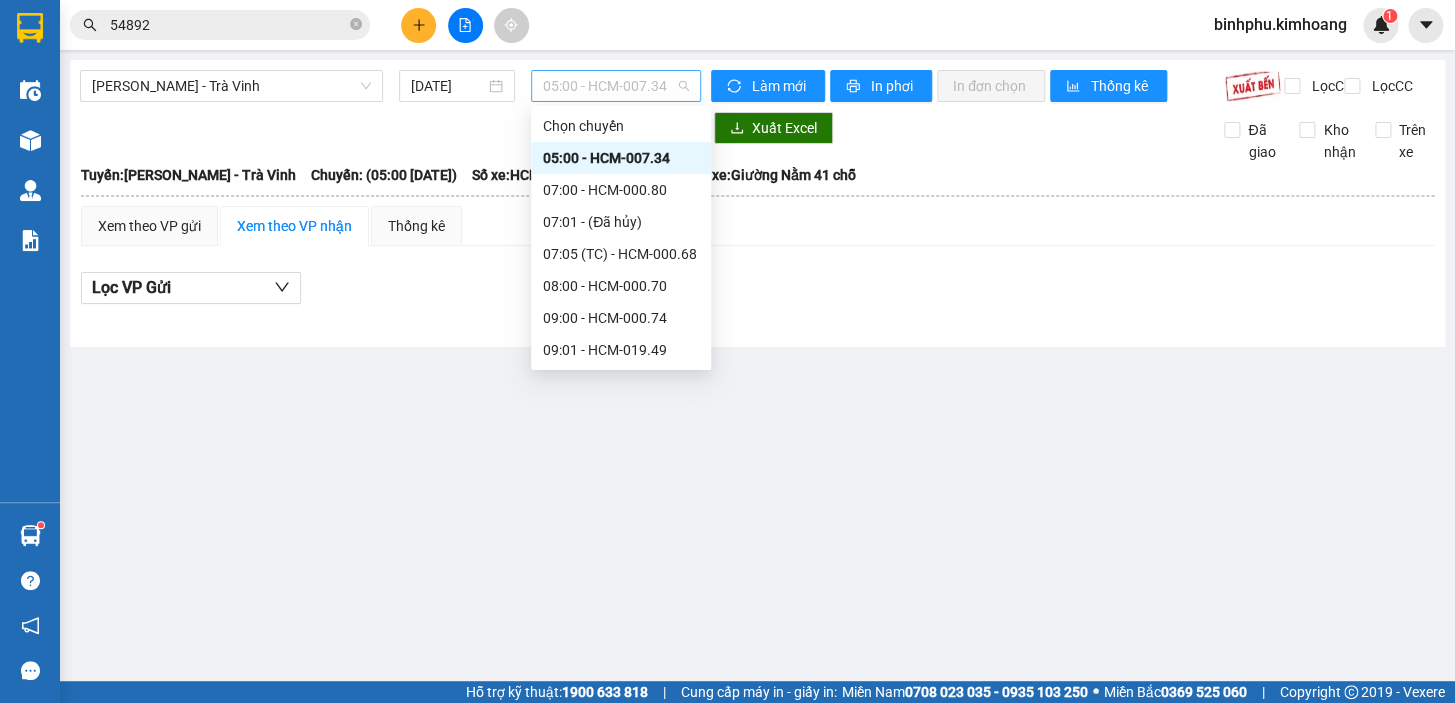 click on "05:00     - HCM-007.34" at bounding box center (616, 86) 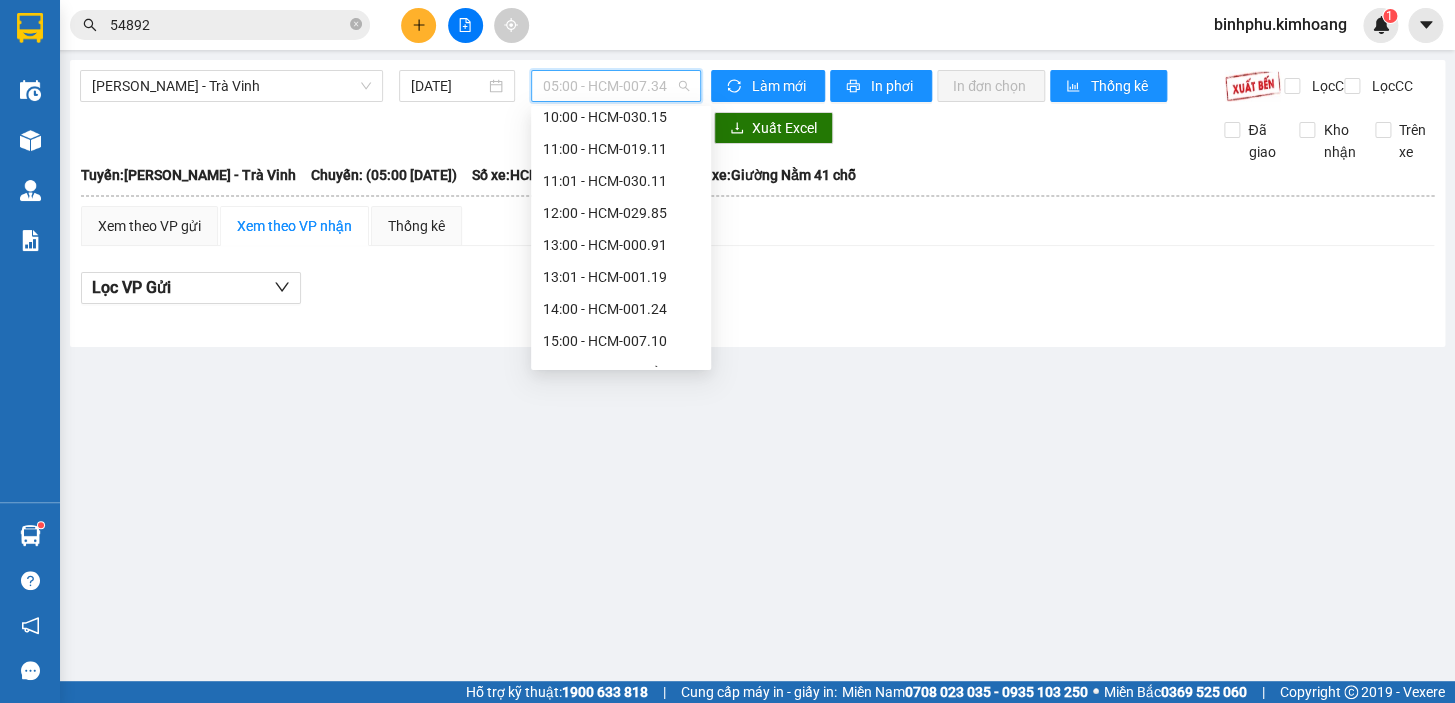 scroll, scrollTop: 363, scrollLeft: 0, axis: vertical 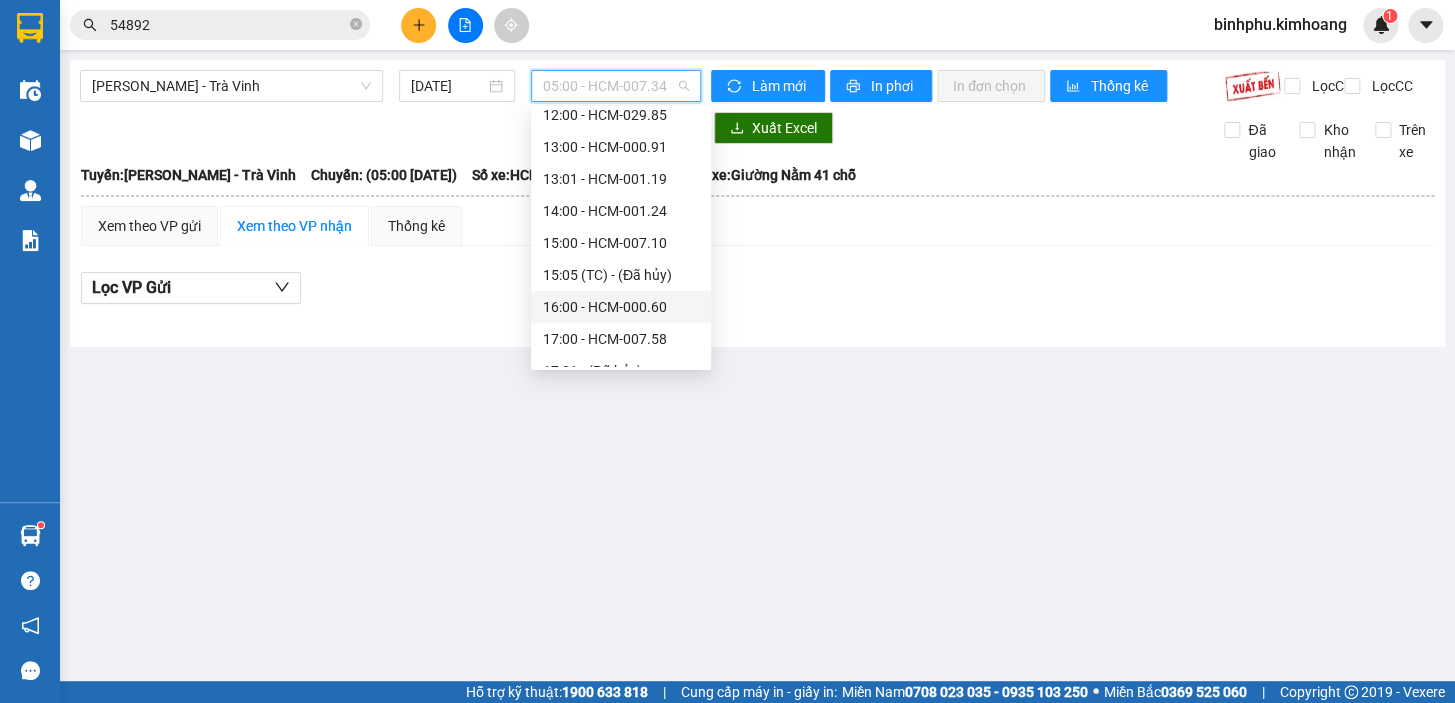click on "16:00     - HCM-000.60" at bounding box center [621, 307] 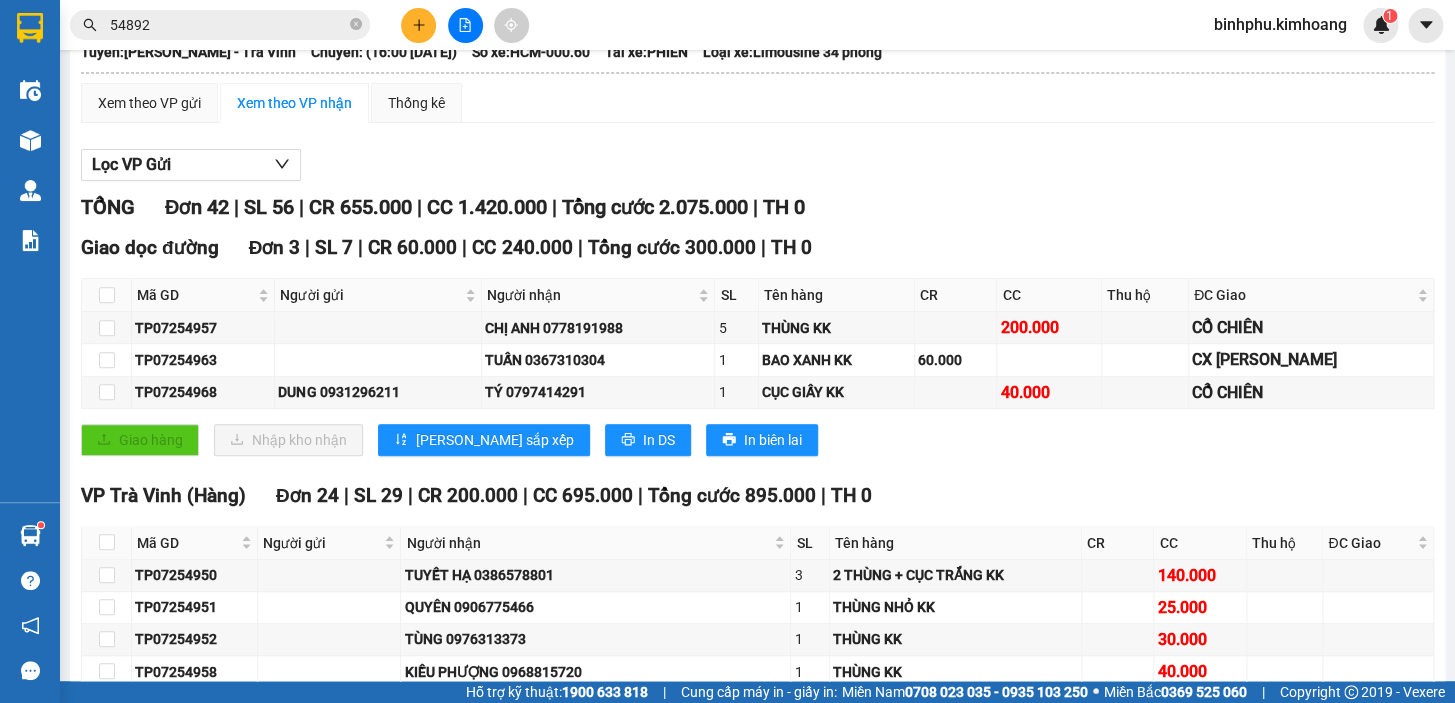 scroll, scrollTop: 181, scrollLeft: 0, axis: vertical 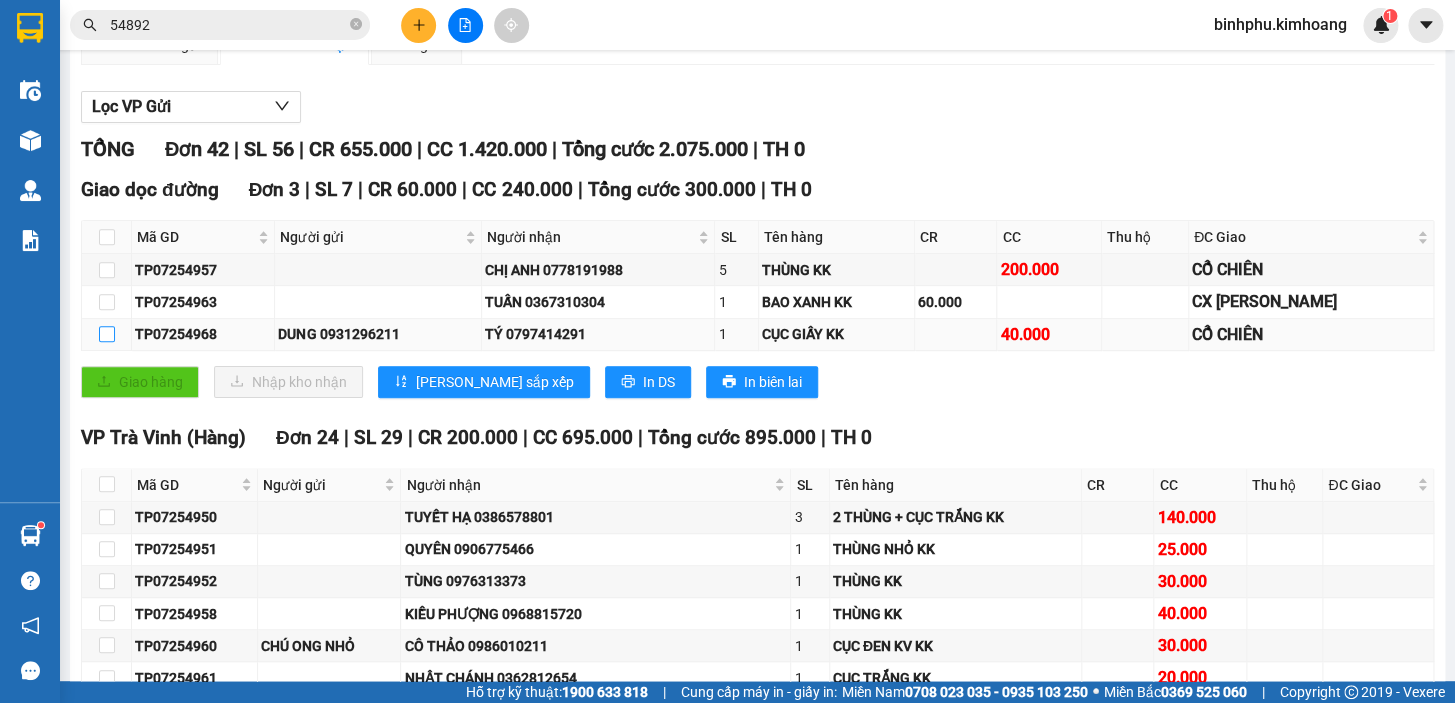 click at bounding box center (107, 334) 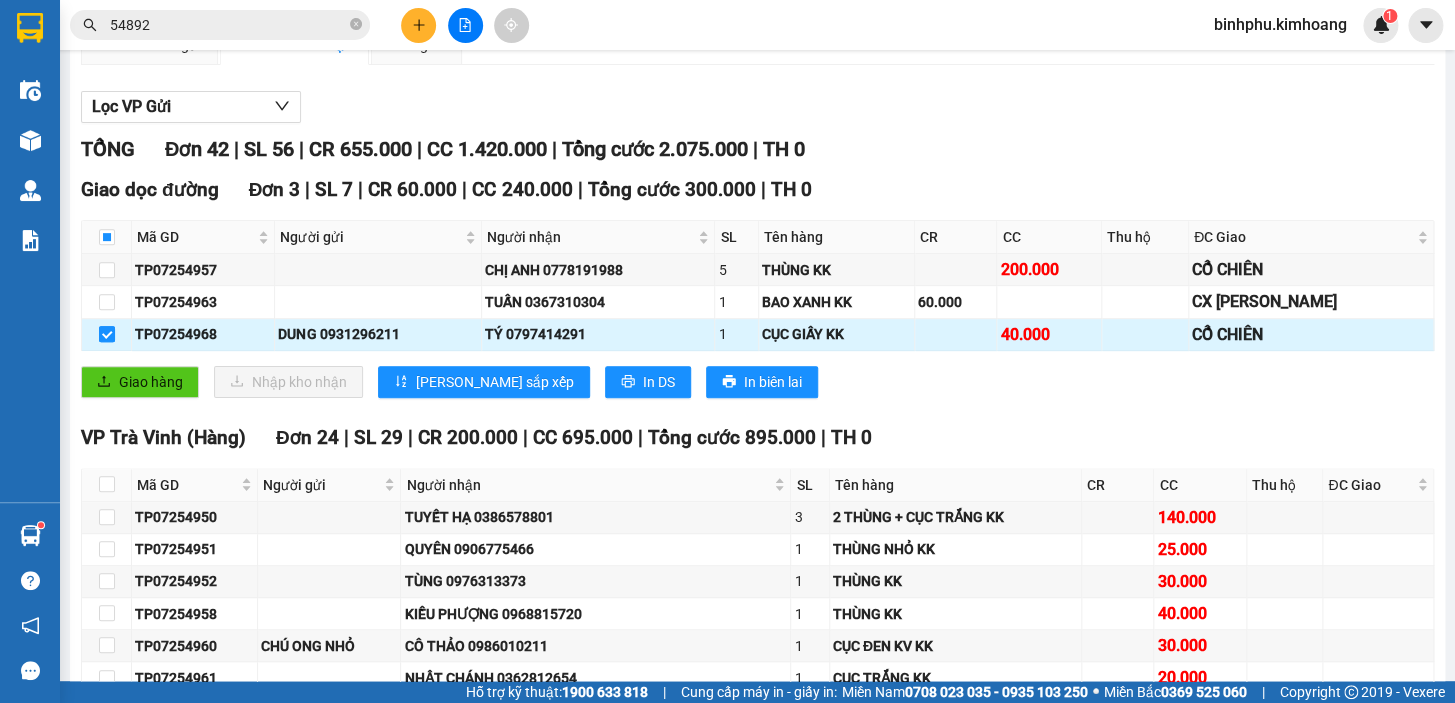 click at bounding box center [107, 334] 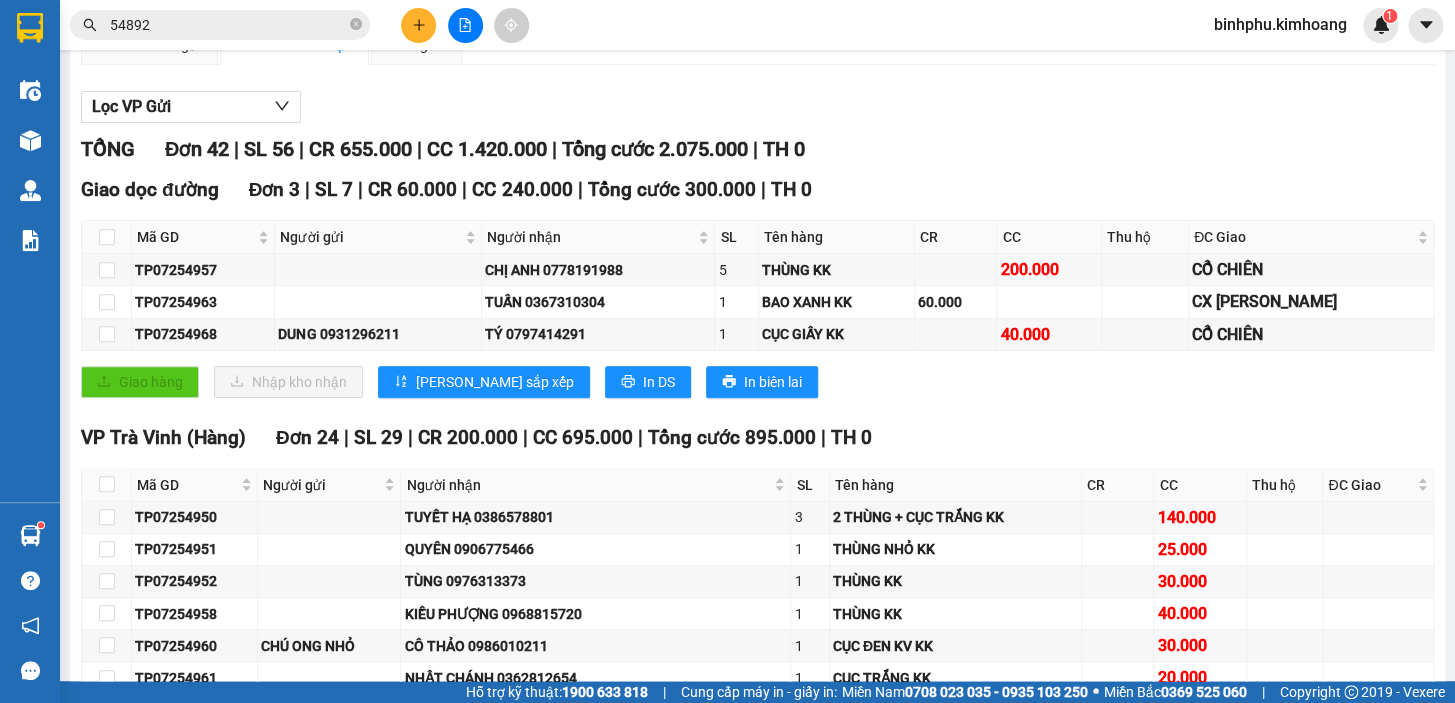 click on "54892" at bounding box center [228, 25] 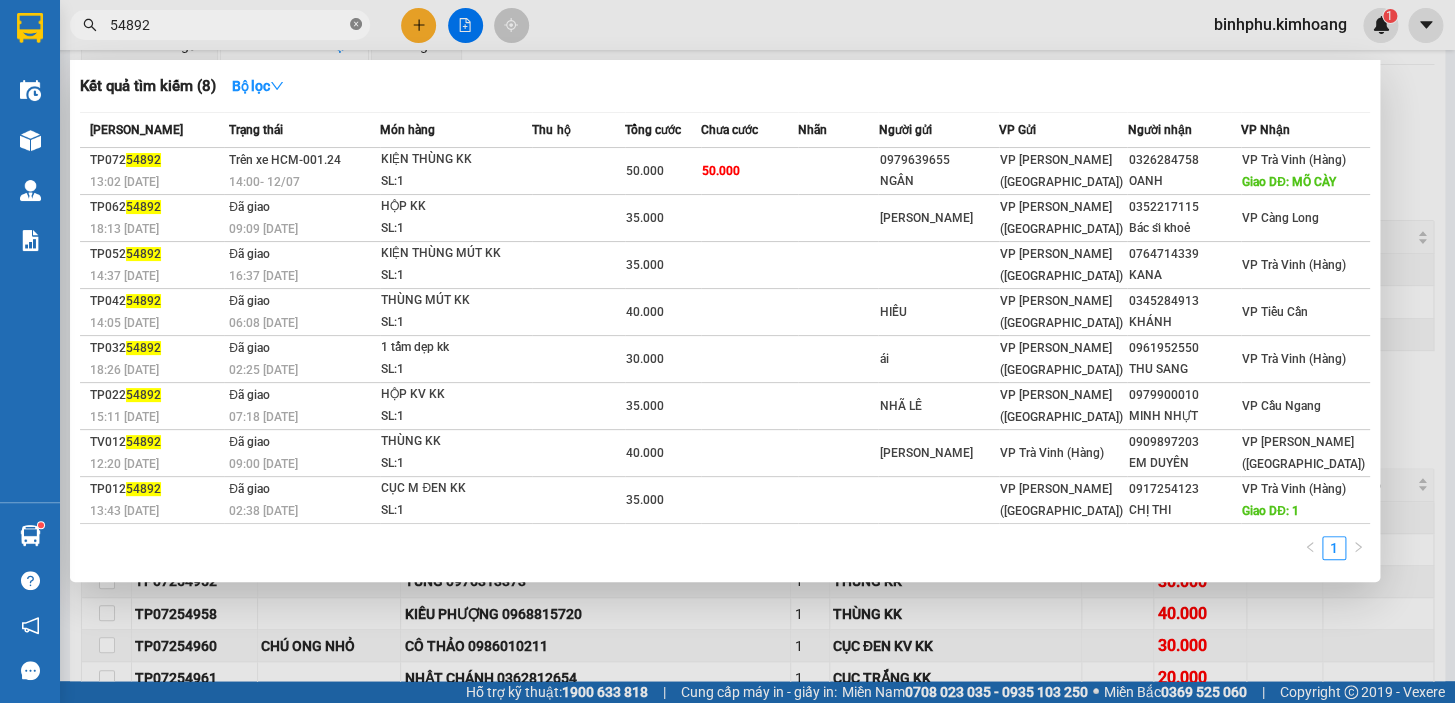 click 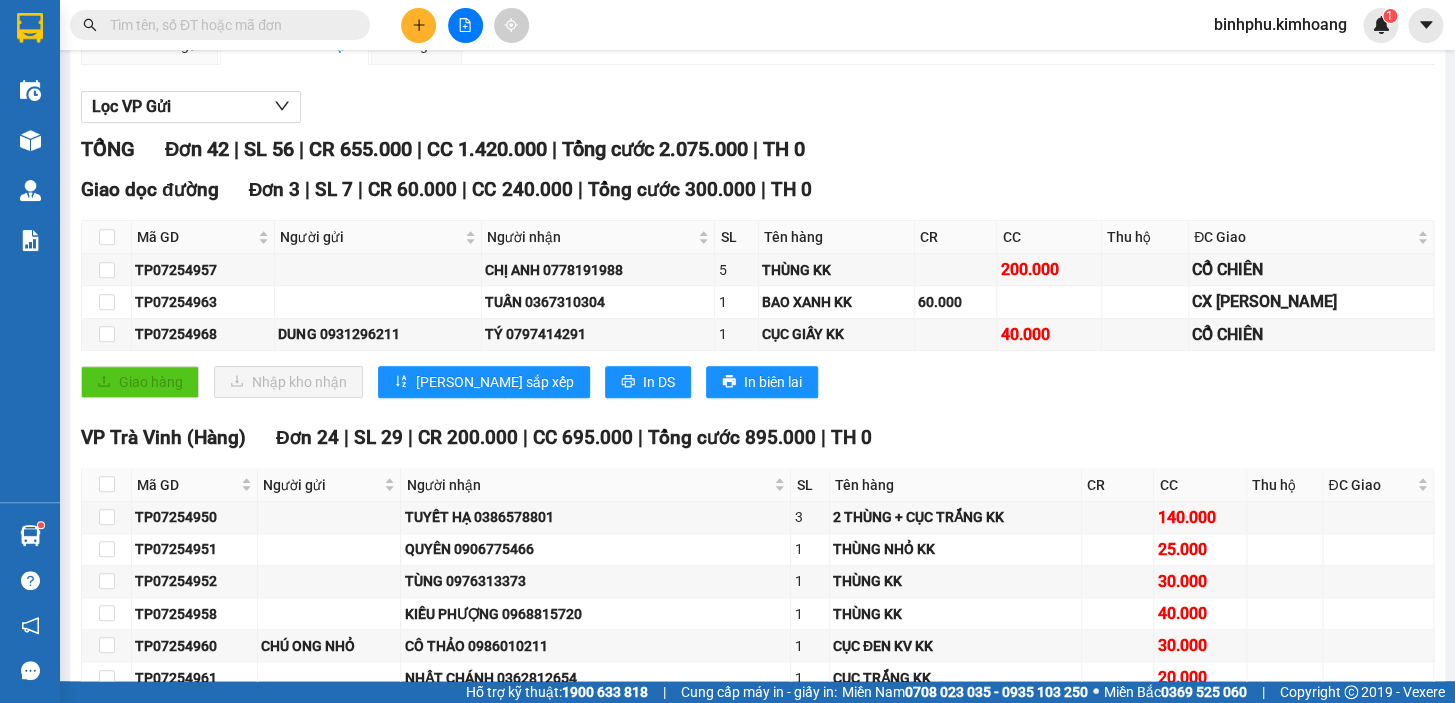click at bounding box center [228, 25] 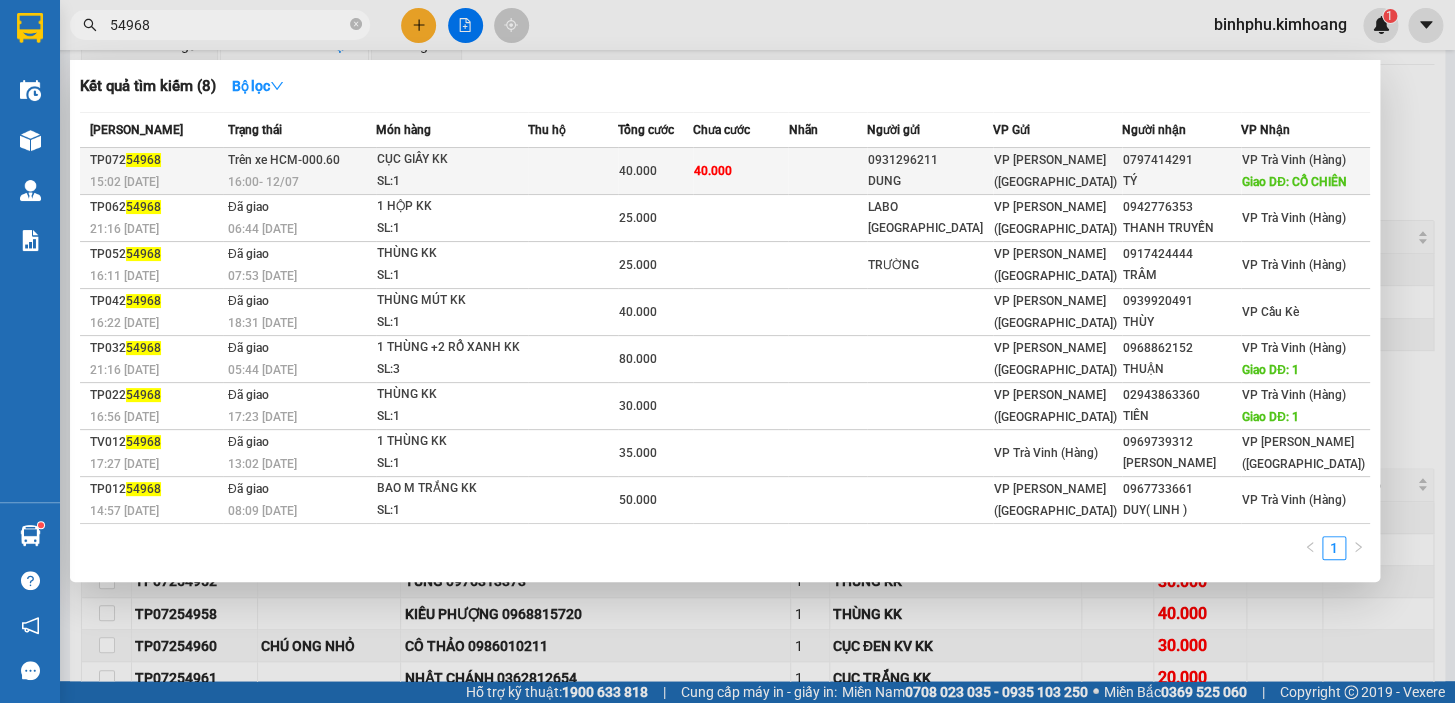 type on "54968" 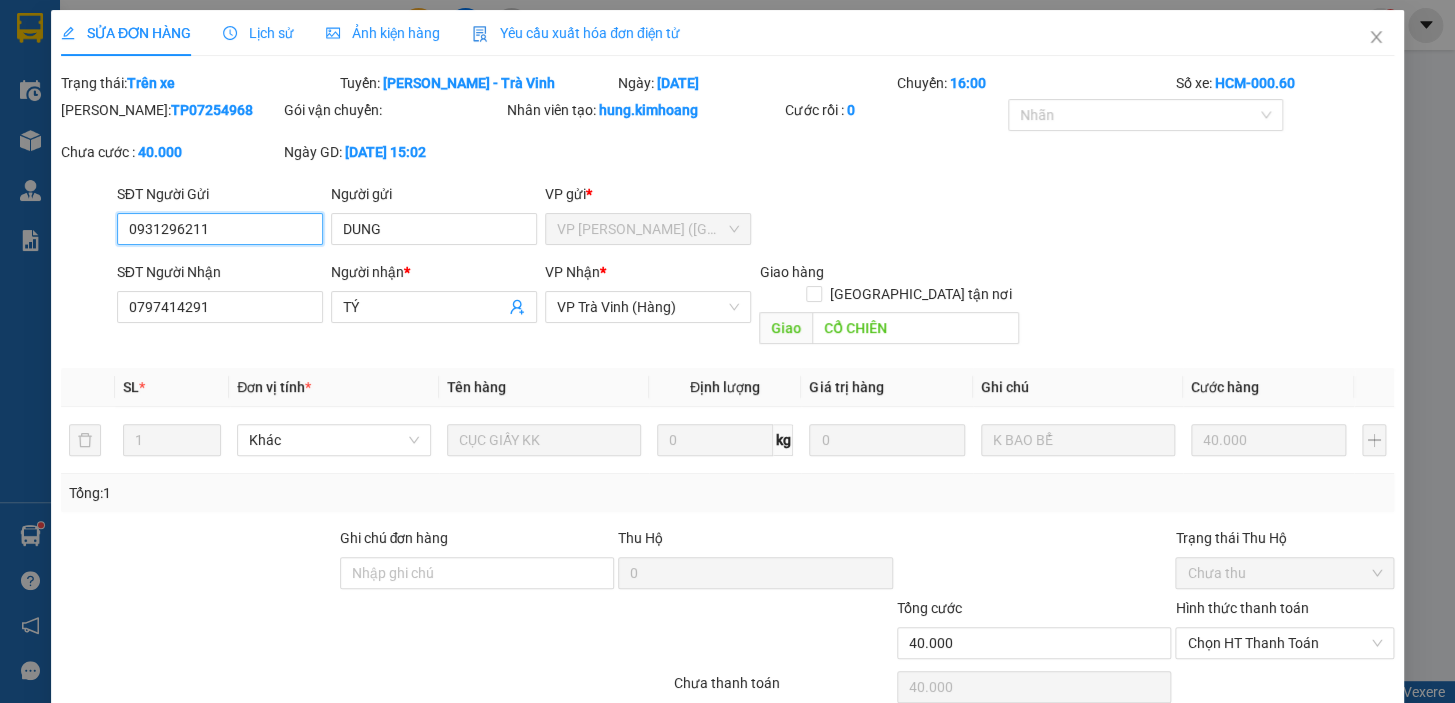 scroll, scrollTop: 0, scrollLeft: 0, axis: both 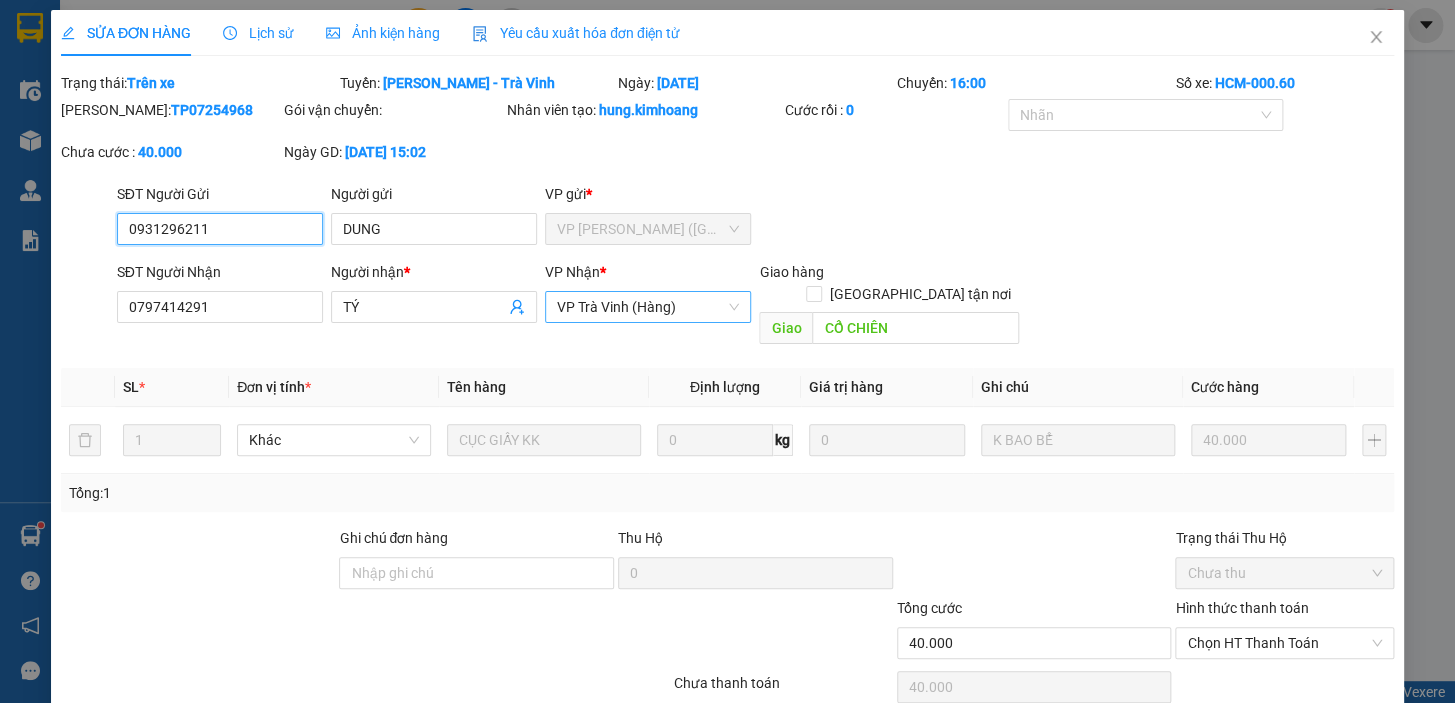 click on "VP Trà Vinh (Hàng)" at bounding box center [648, 307] 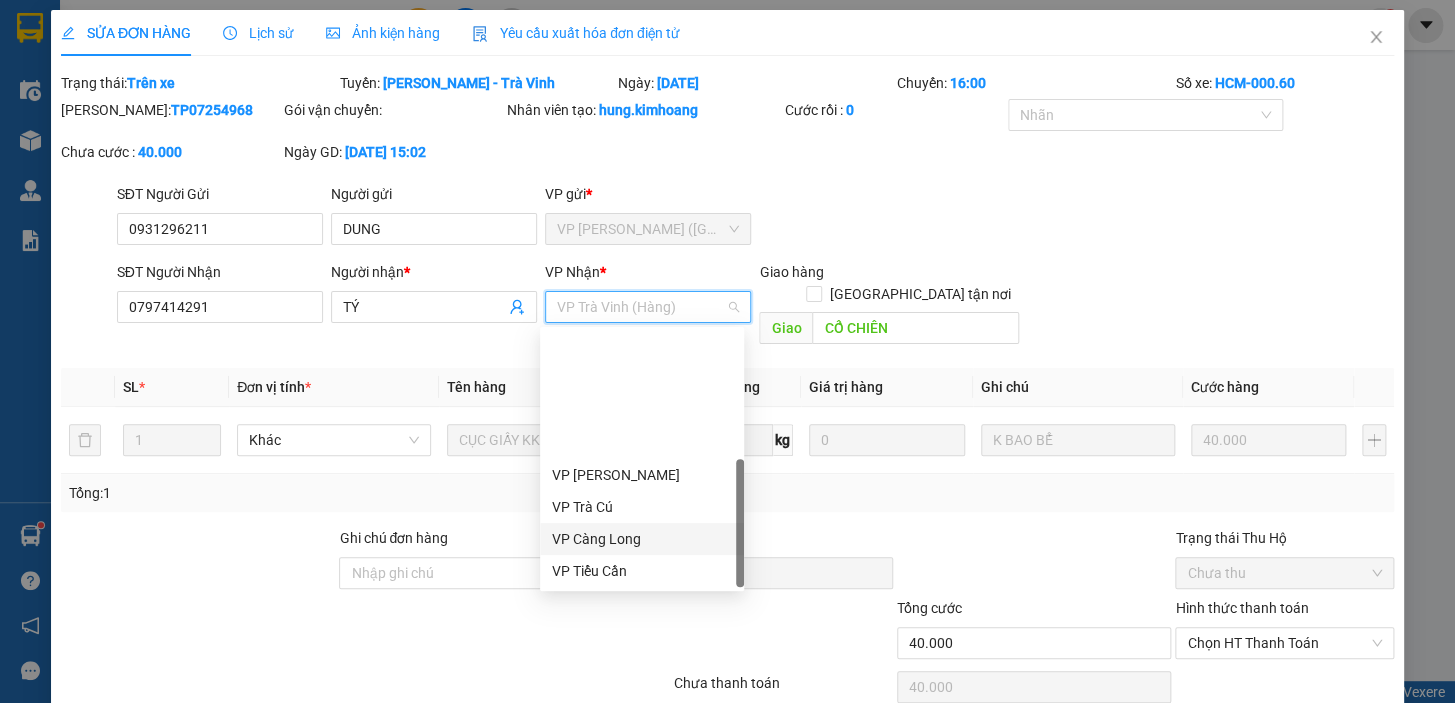 scroll, scrollTop: 160, scrollLeft: 0, axis: vertical 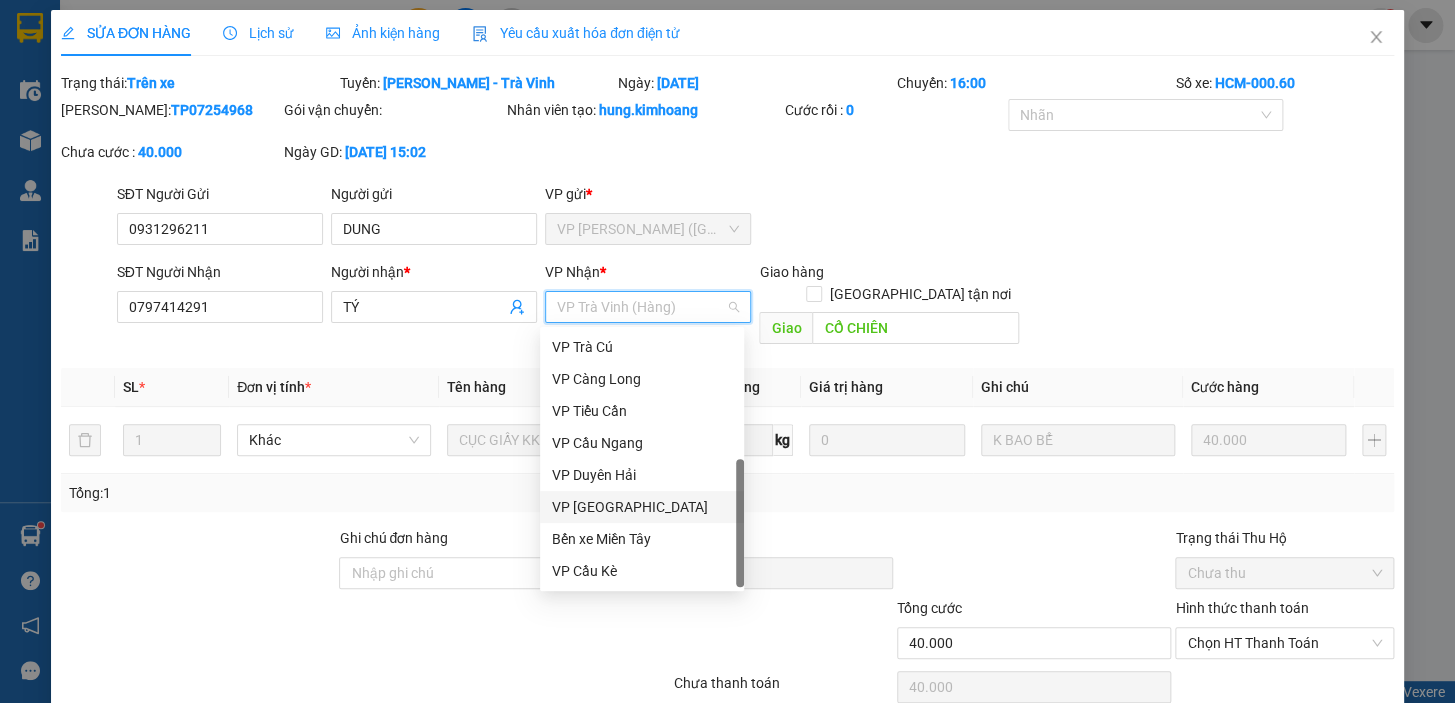 click on "VP [GEOGRAPHIC_DATA]" at bounding box center [642, 507] 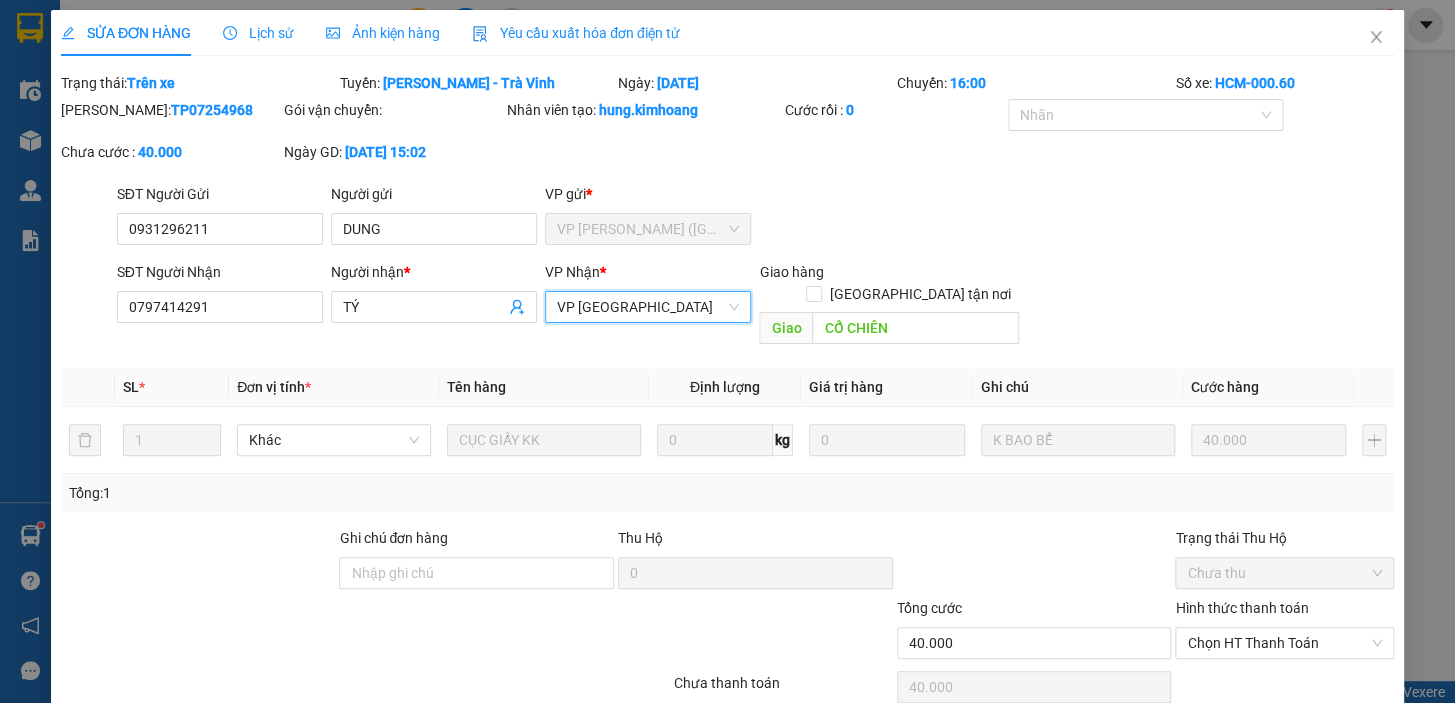 scroll, scrollTop: 67, scrollLeft: 0, axis: vertical 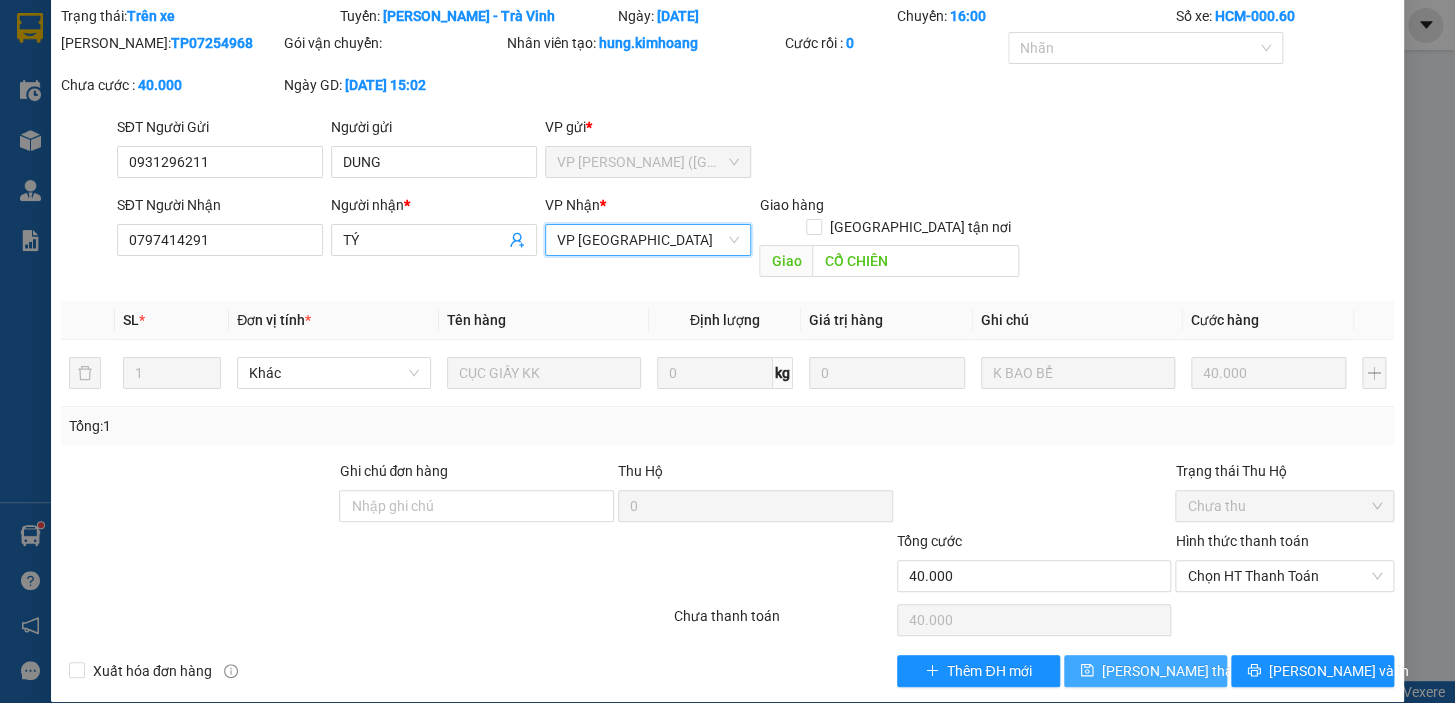 click on "[PERSON_NAME] thay đổi" at bounding box center [1145, 671] 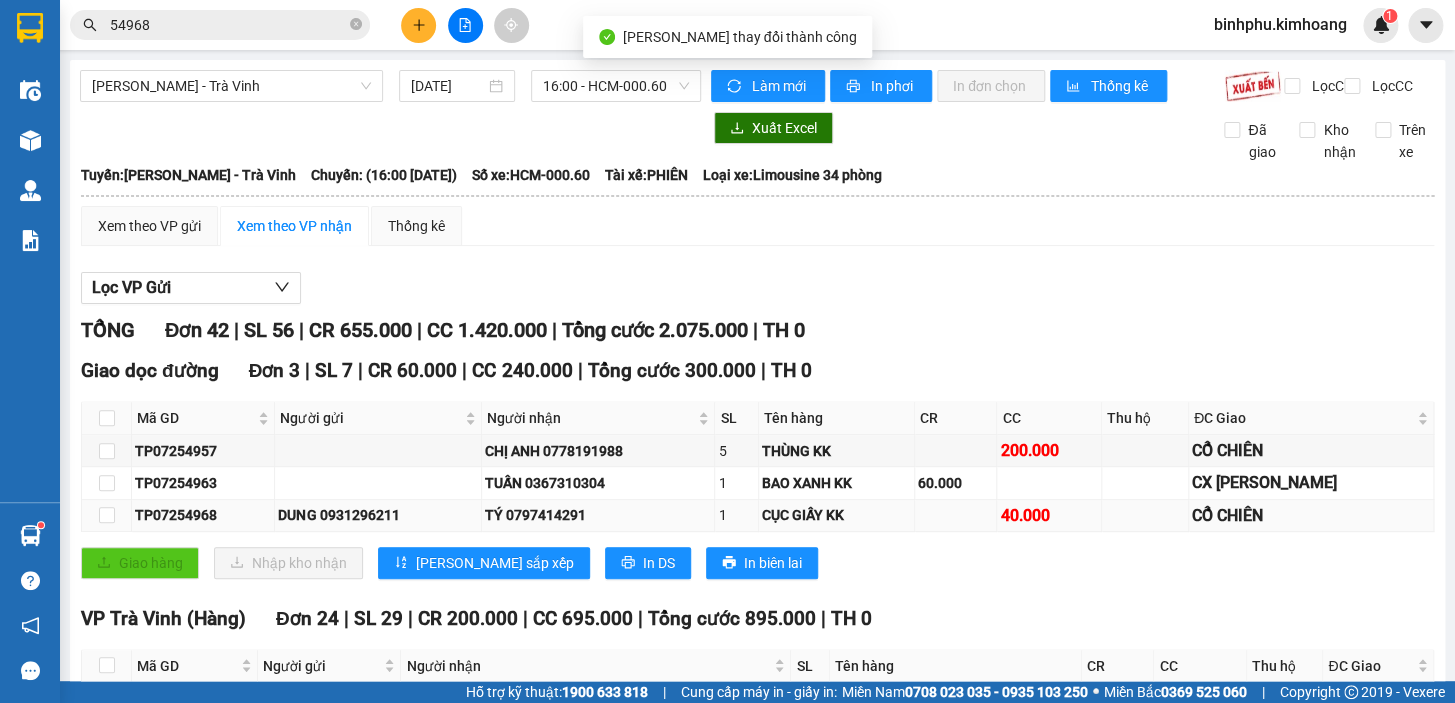 click at bounding box center (107, 516) 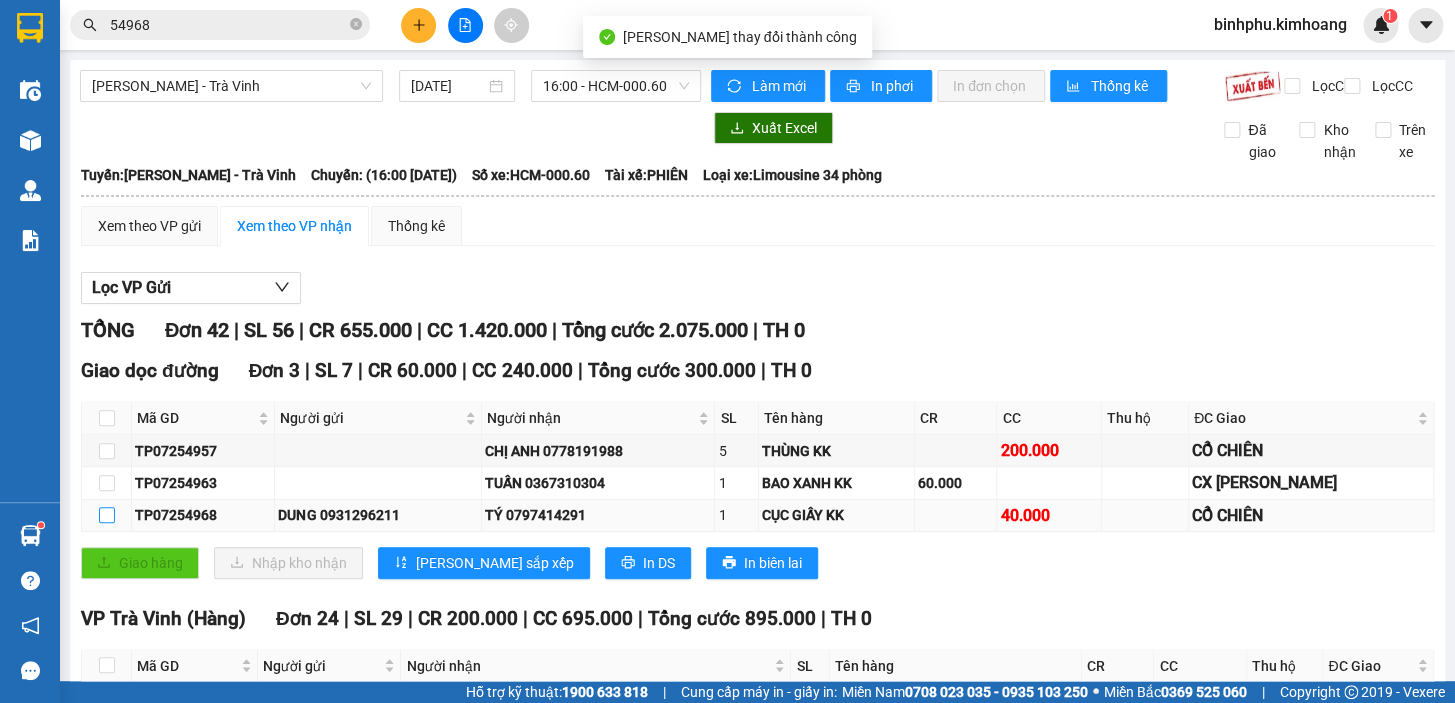 click at bounding box center [107, 515] 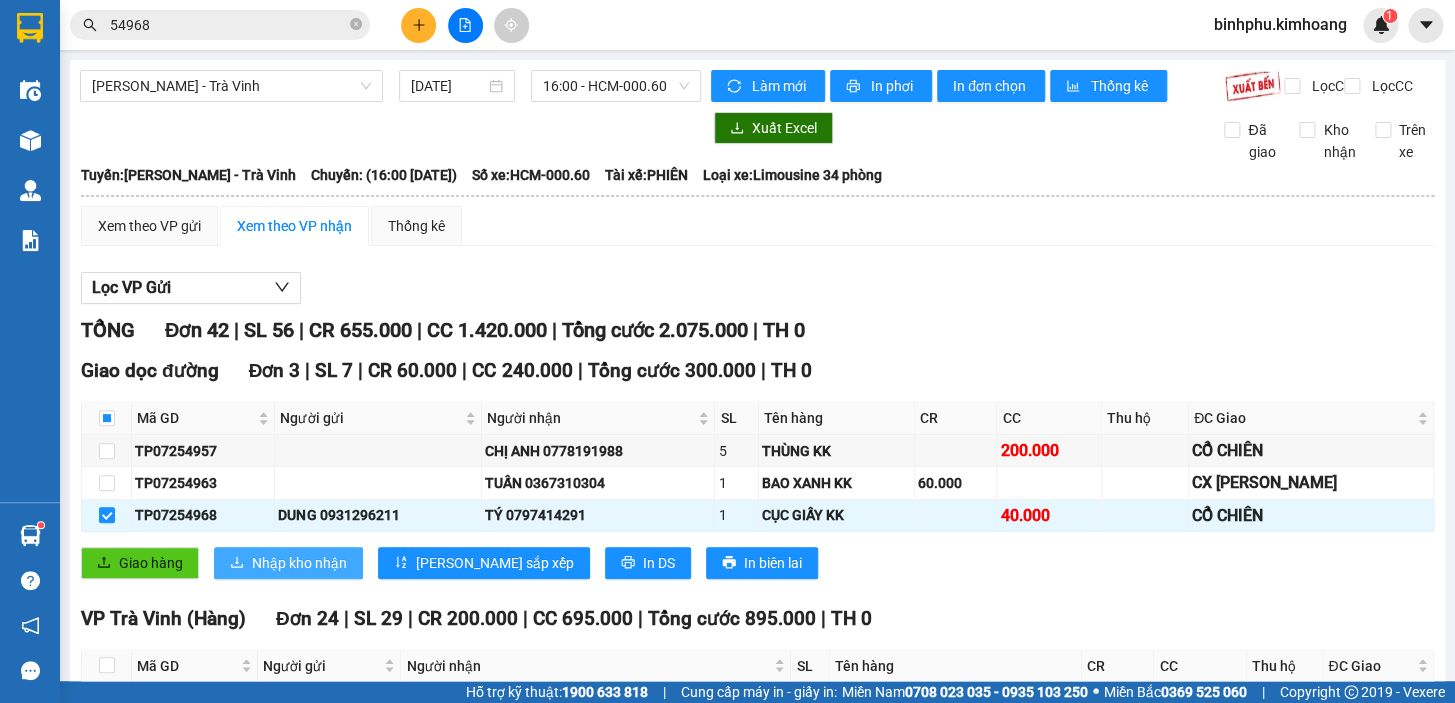 click on "Nhập kho nhận" at bounding box center [299, 563] 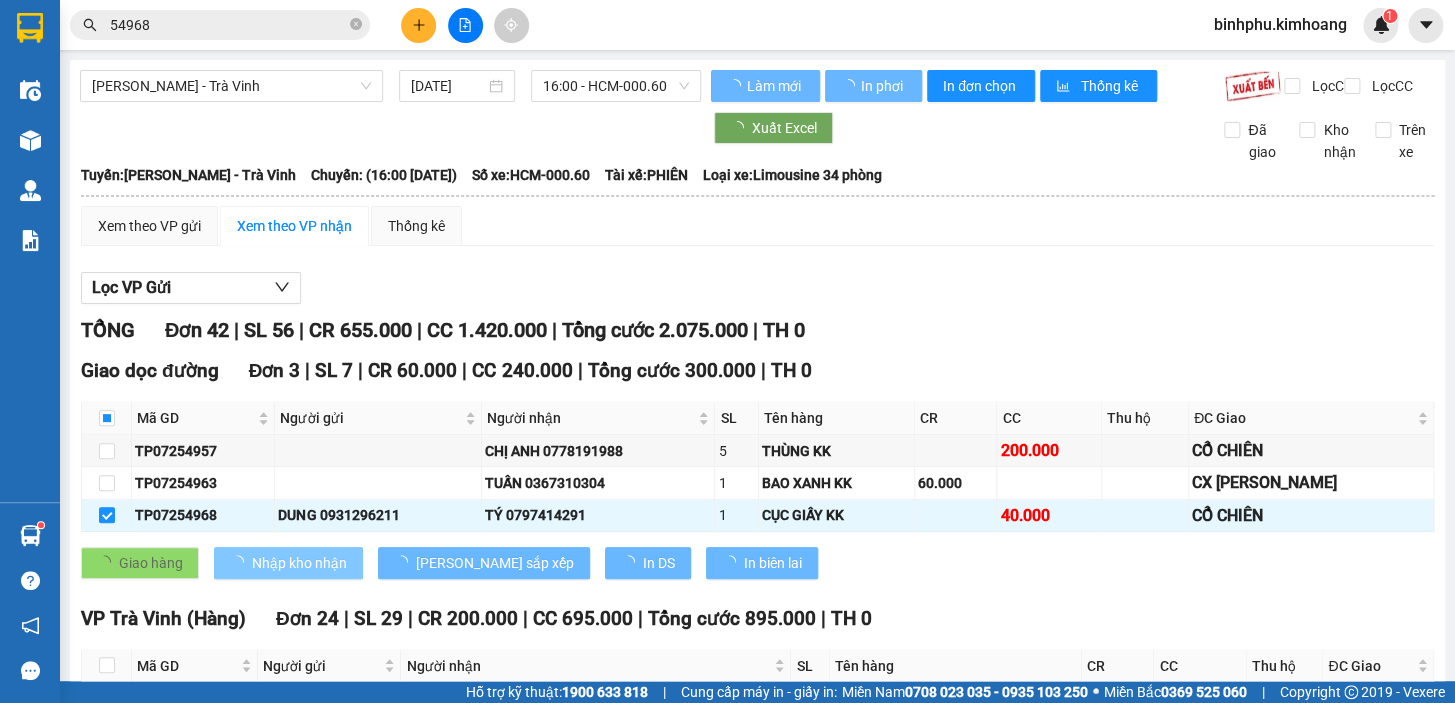 checkbox on "false" 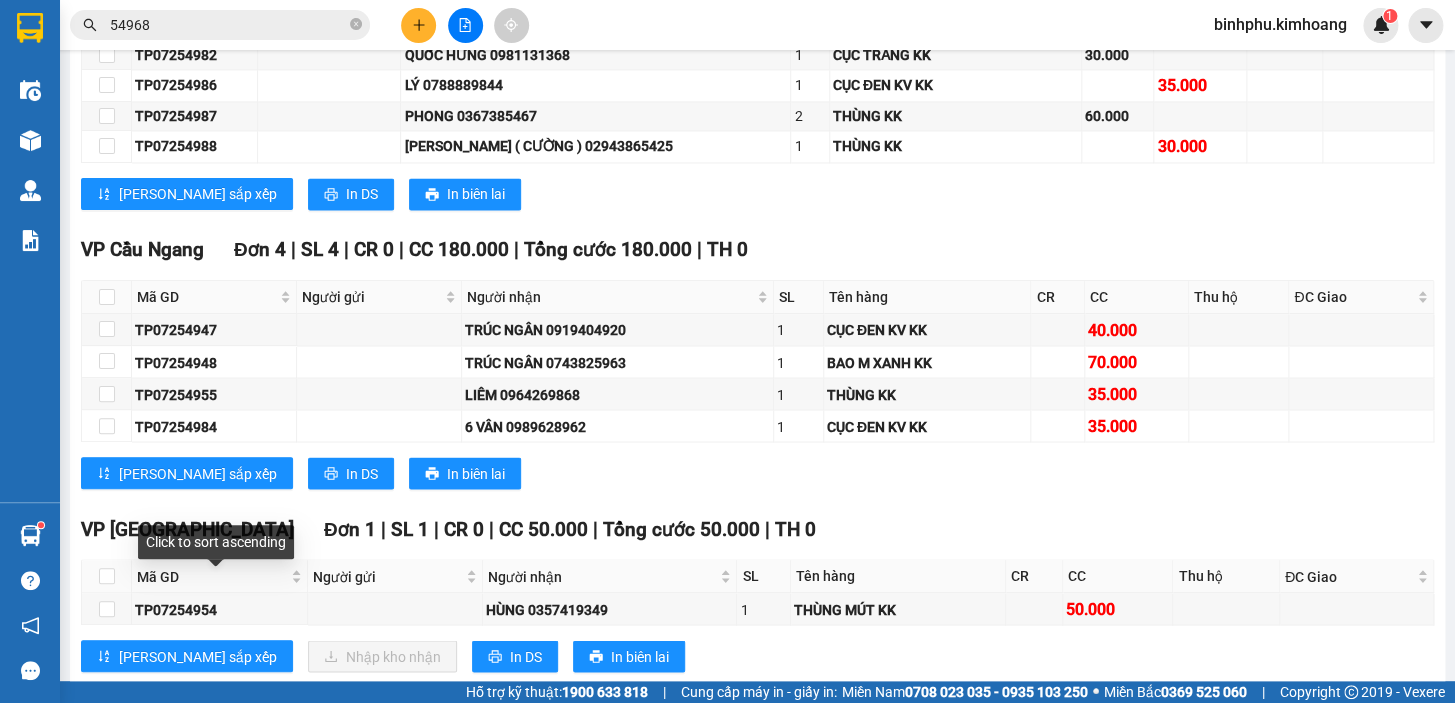 scroll, scrollTop: 1363, scrollLeft: 0, axis: vertical 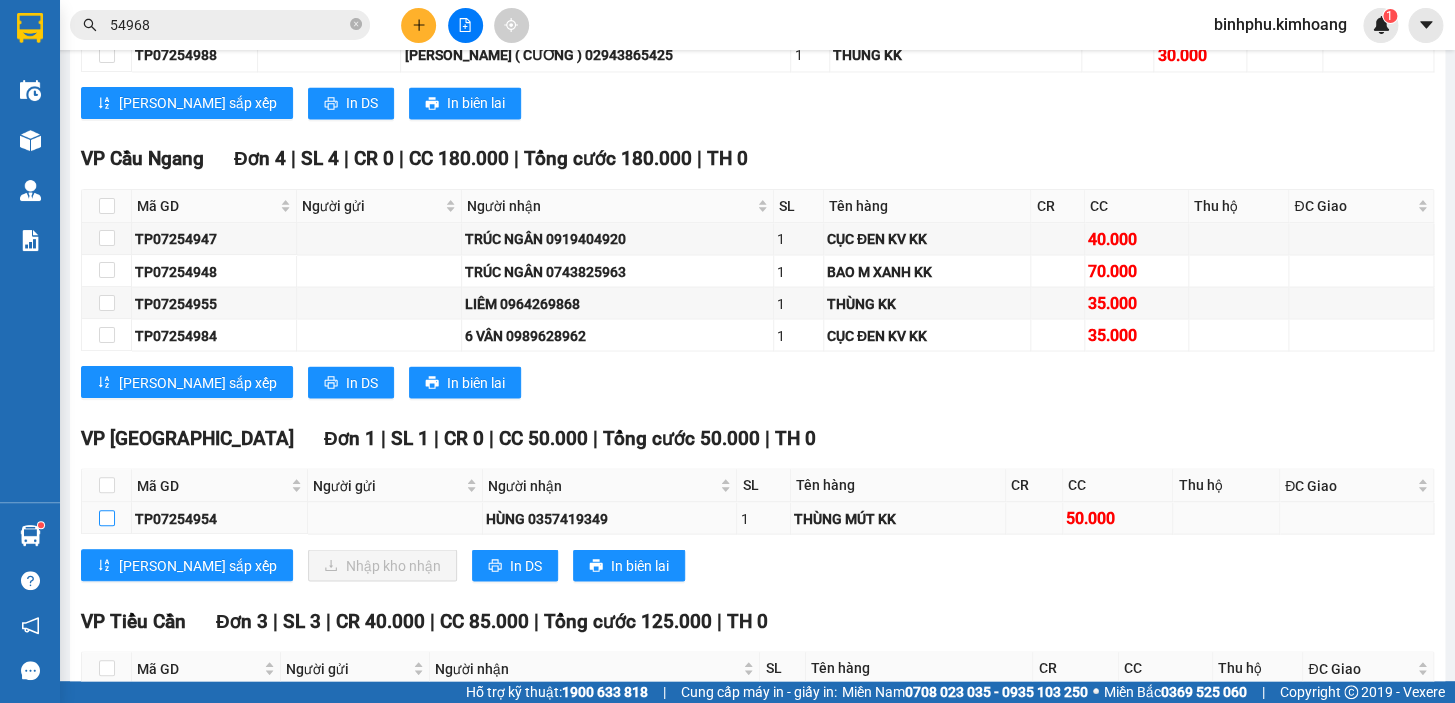click at bounding box center (107, 518) 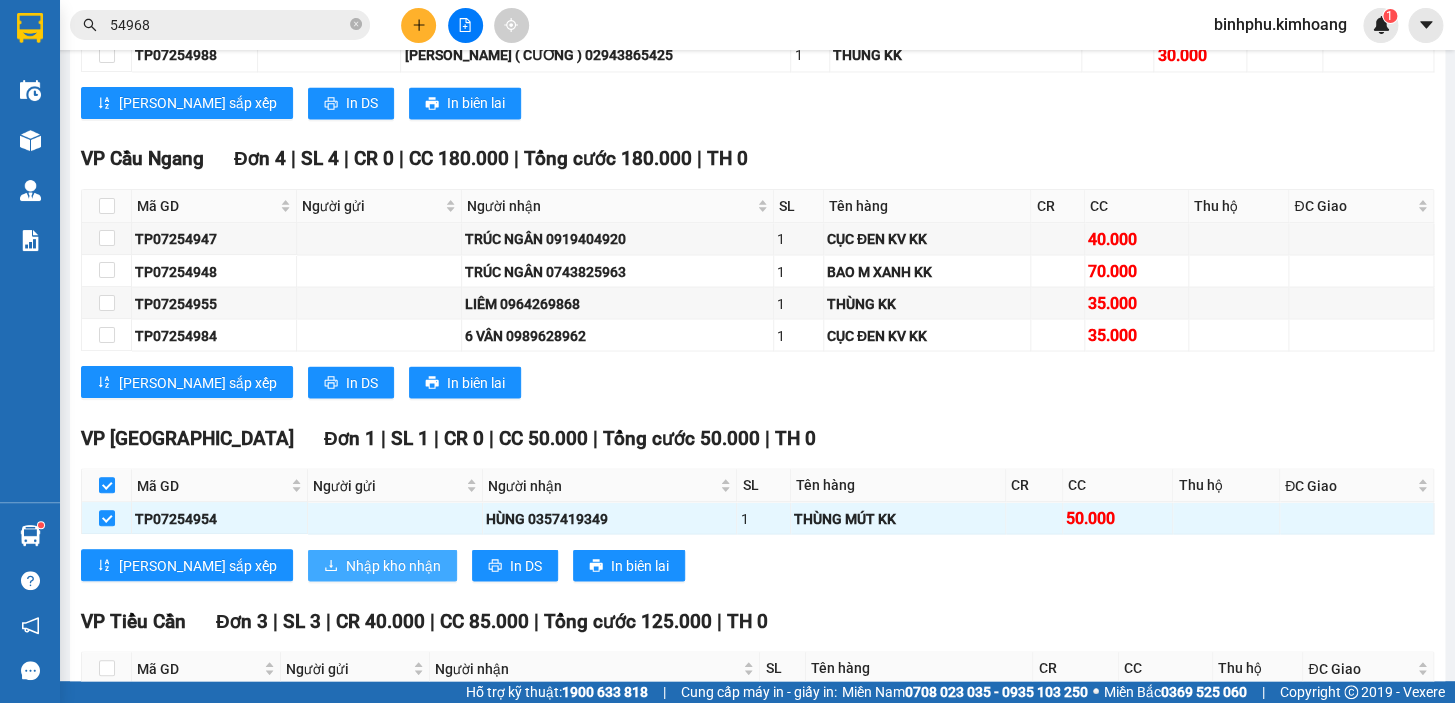 click on "Nhập kho nhận" at bounding box center (393, 565) 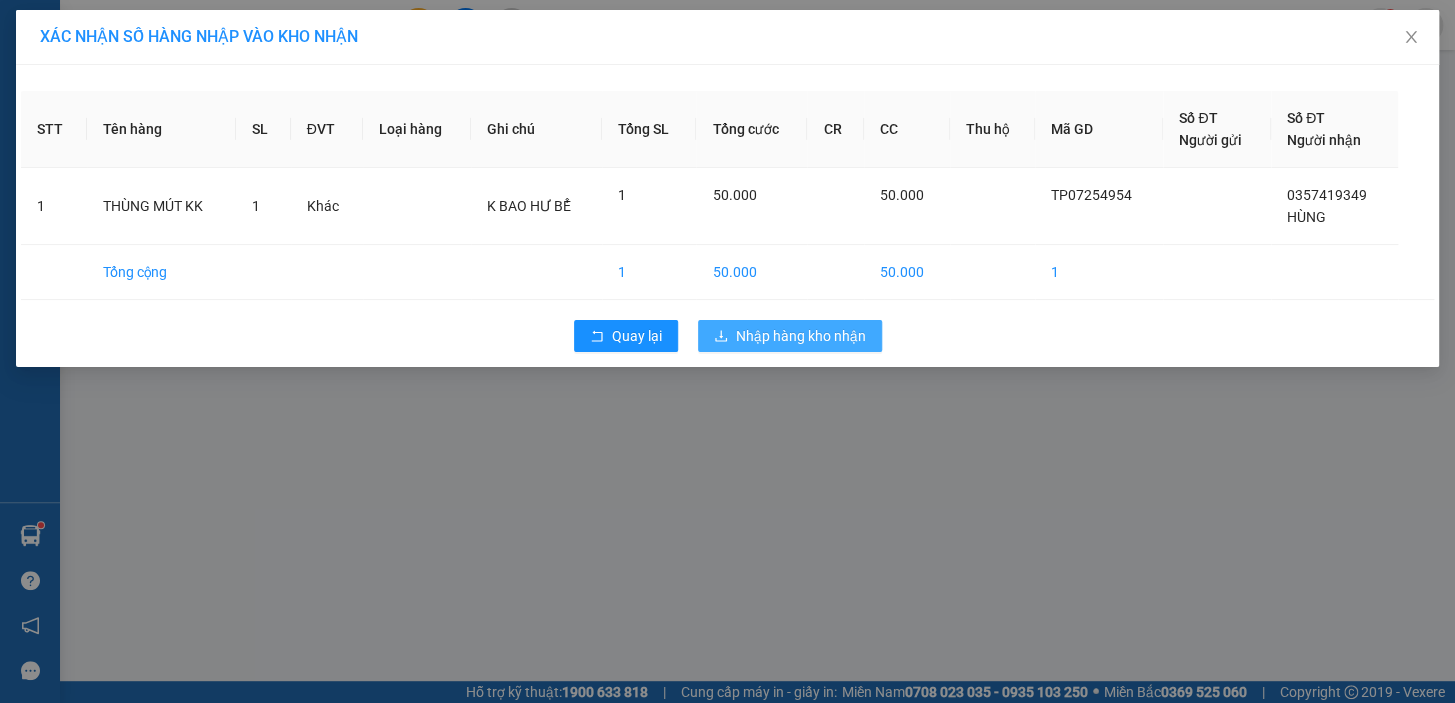 click on "Nhập hàng kho nhận" at bounding box center [801, 336] 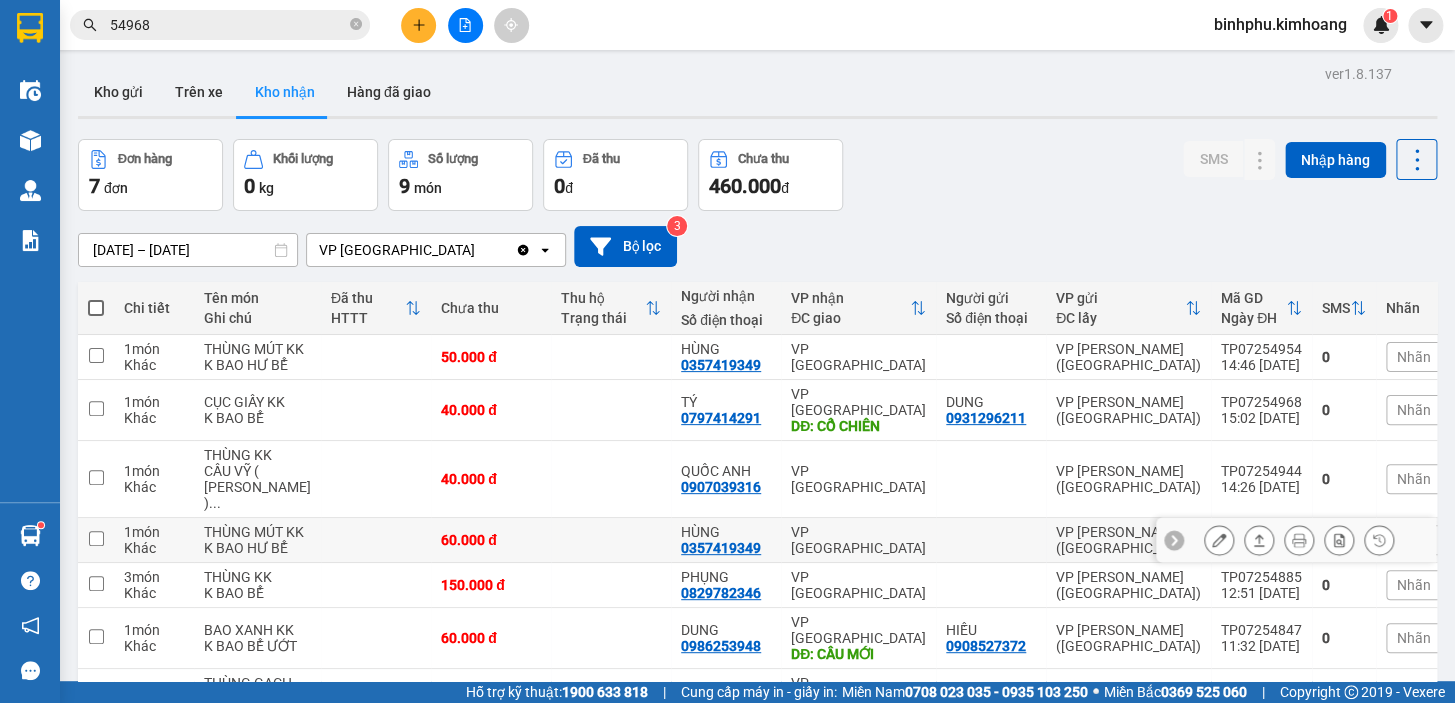 click at bounding box center (1219, 540) 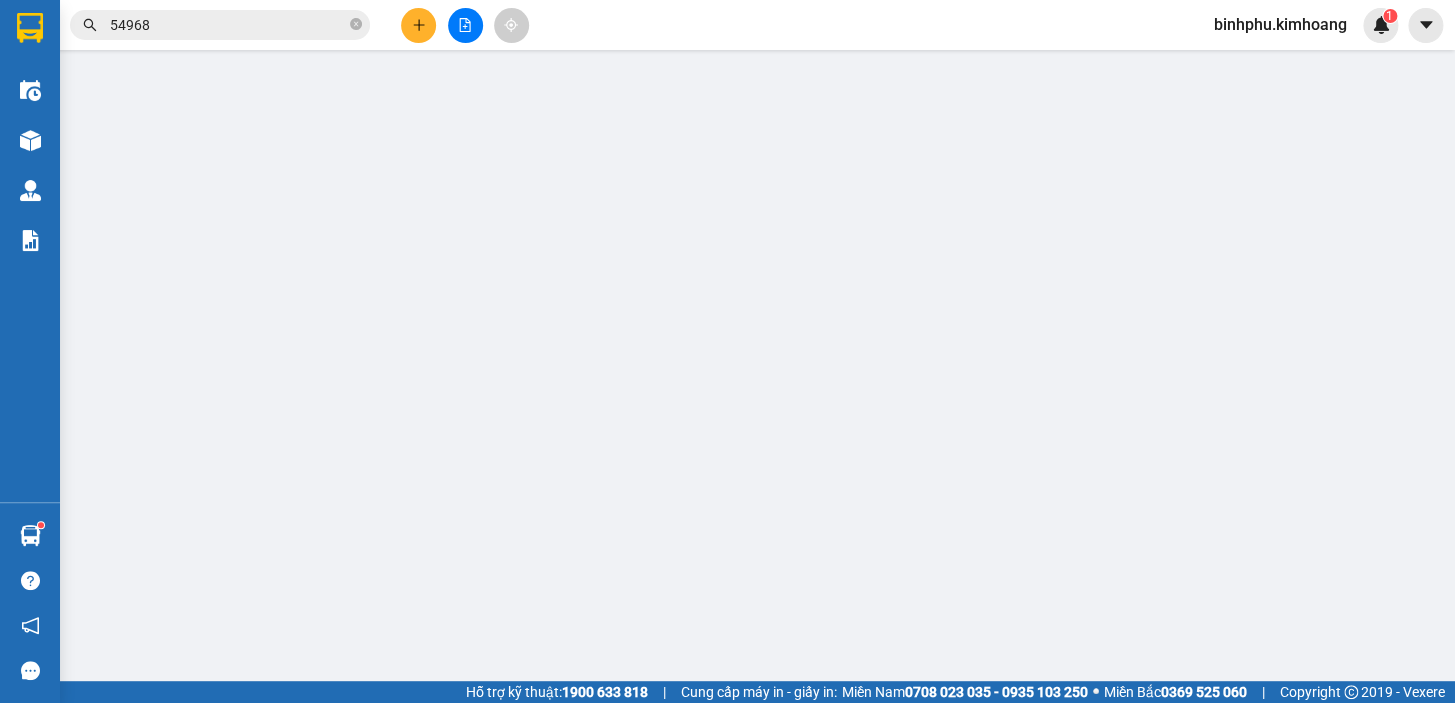 type on "0357419349" 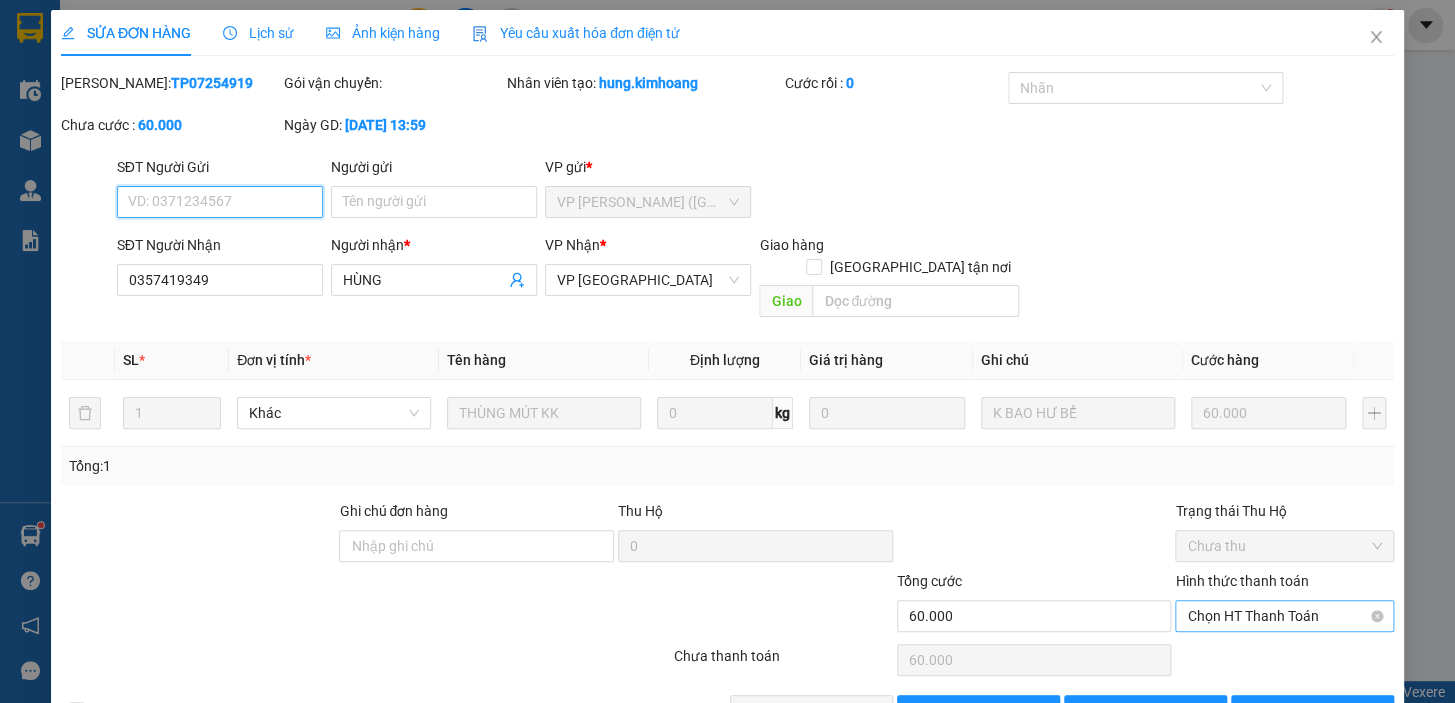 click on "Chọn HT Thanh Toán" at bounding box center [1284, 616] 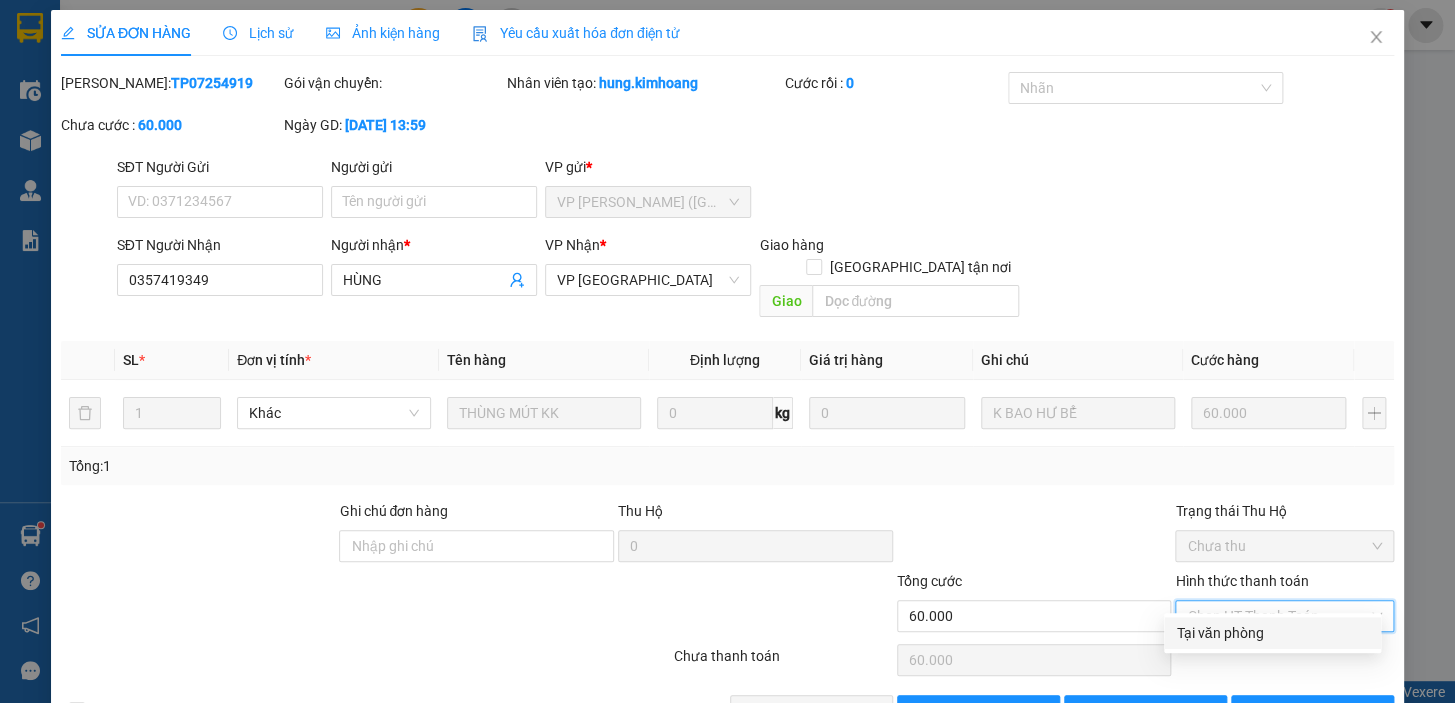 click on "Tại văn phòng" at bounding box center (1272, 633) 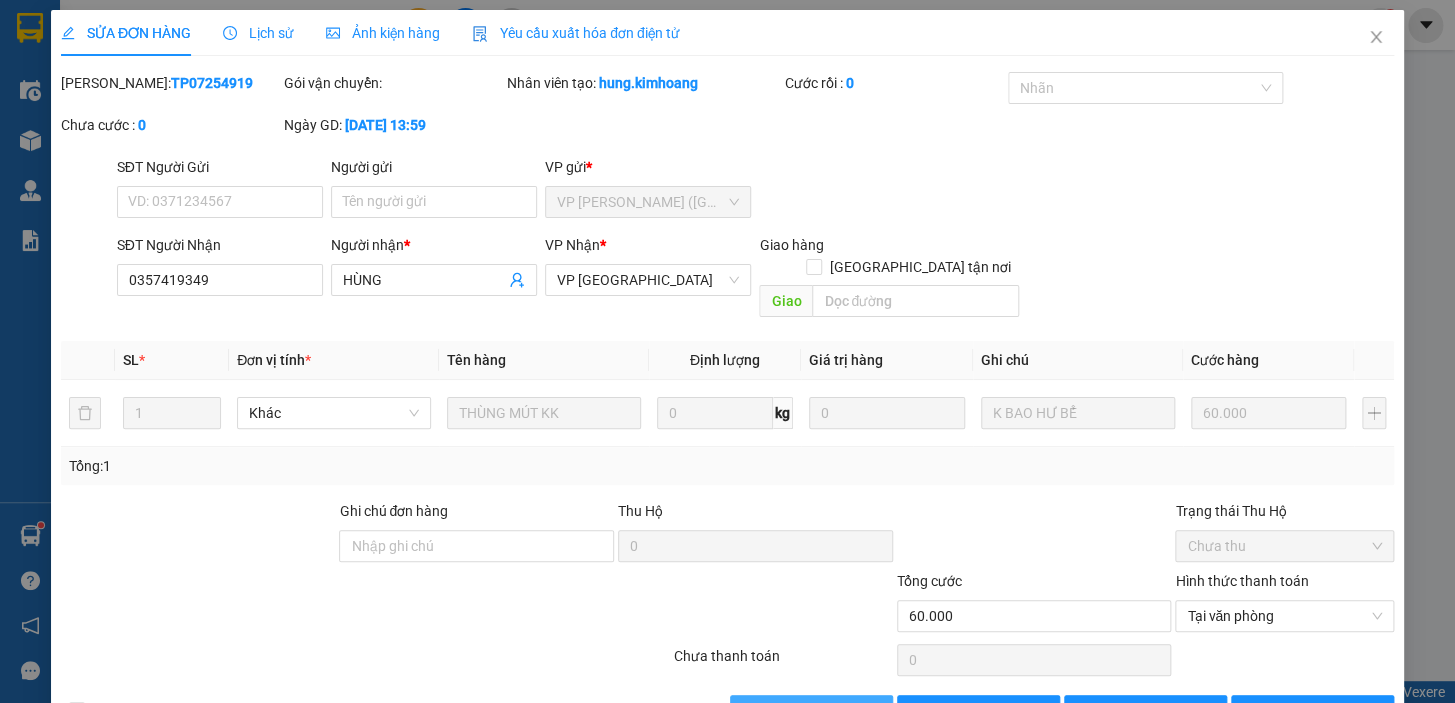 click on "[PERSON_NAME] và Giao hàng" at bounding box center (864, 711) 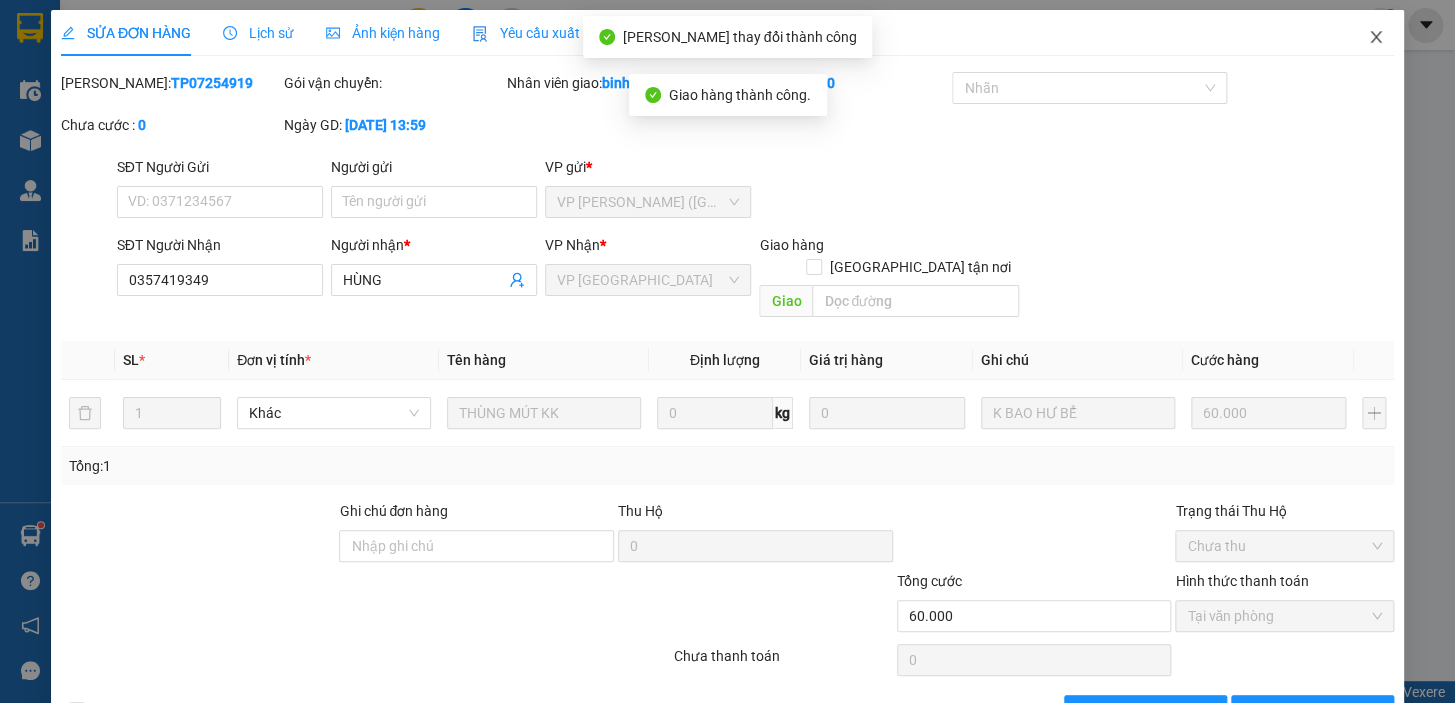 click 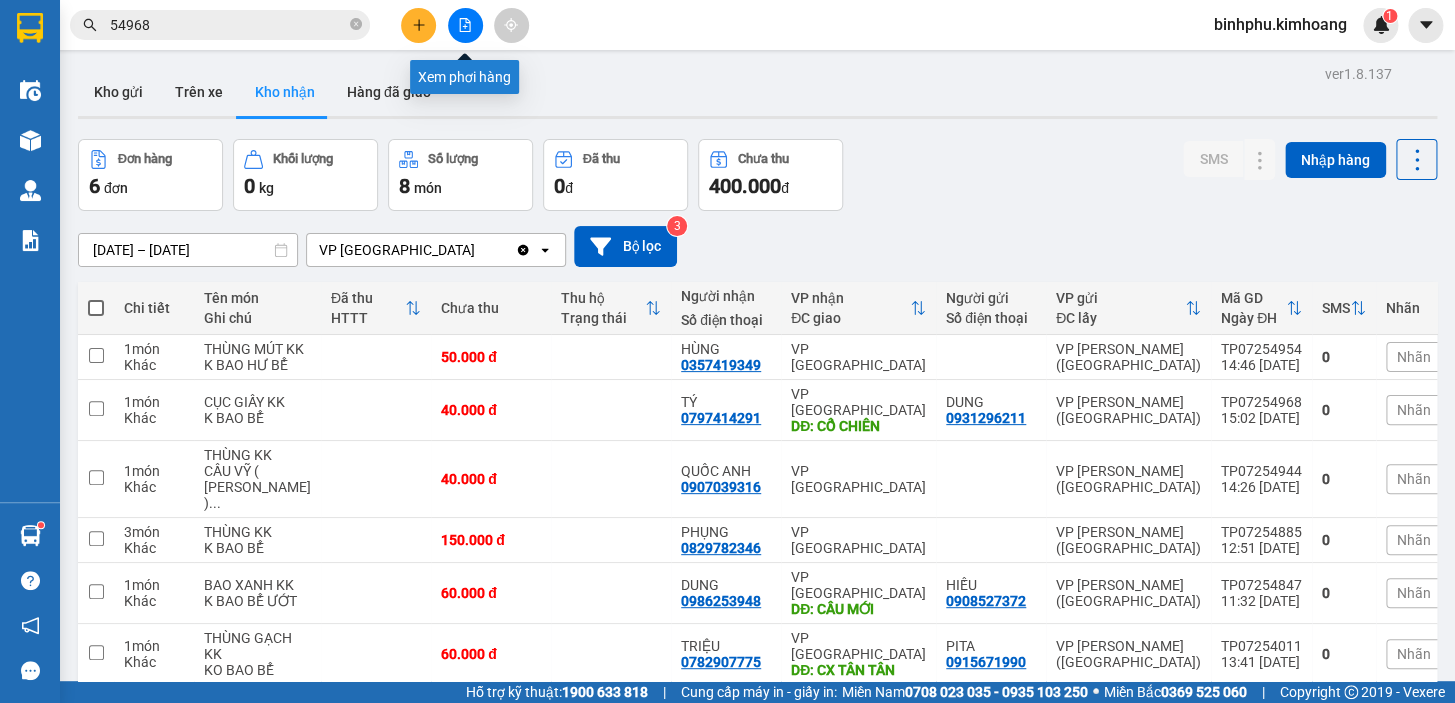 click 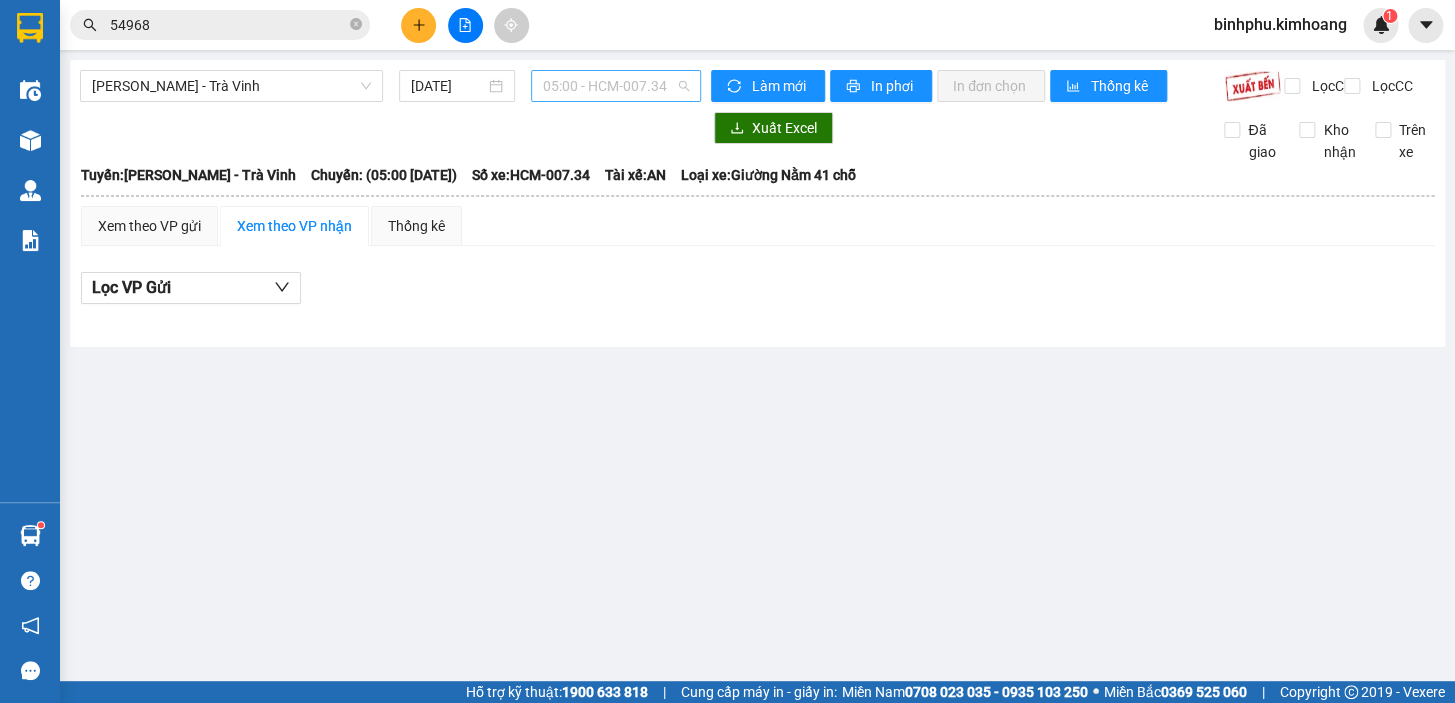 click on "05:00     - HCM-007.34" at bounding box center (616, 86) 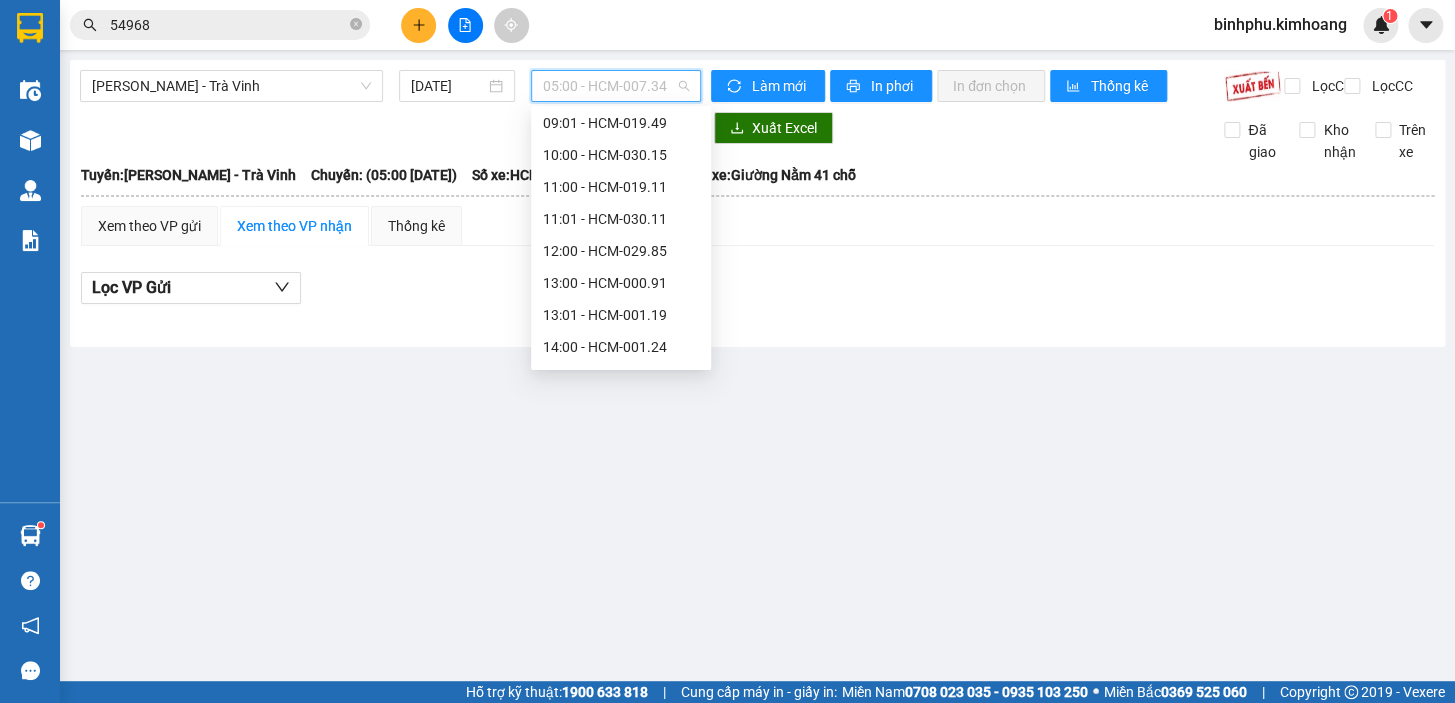 scroll, scrollTop: 363, scrollLeft: 0, axis: vertical 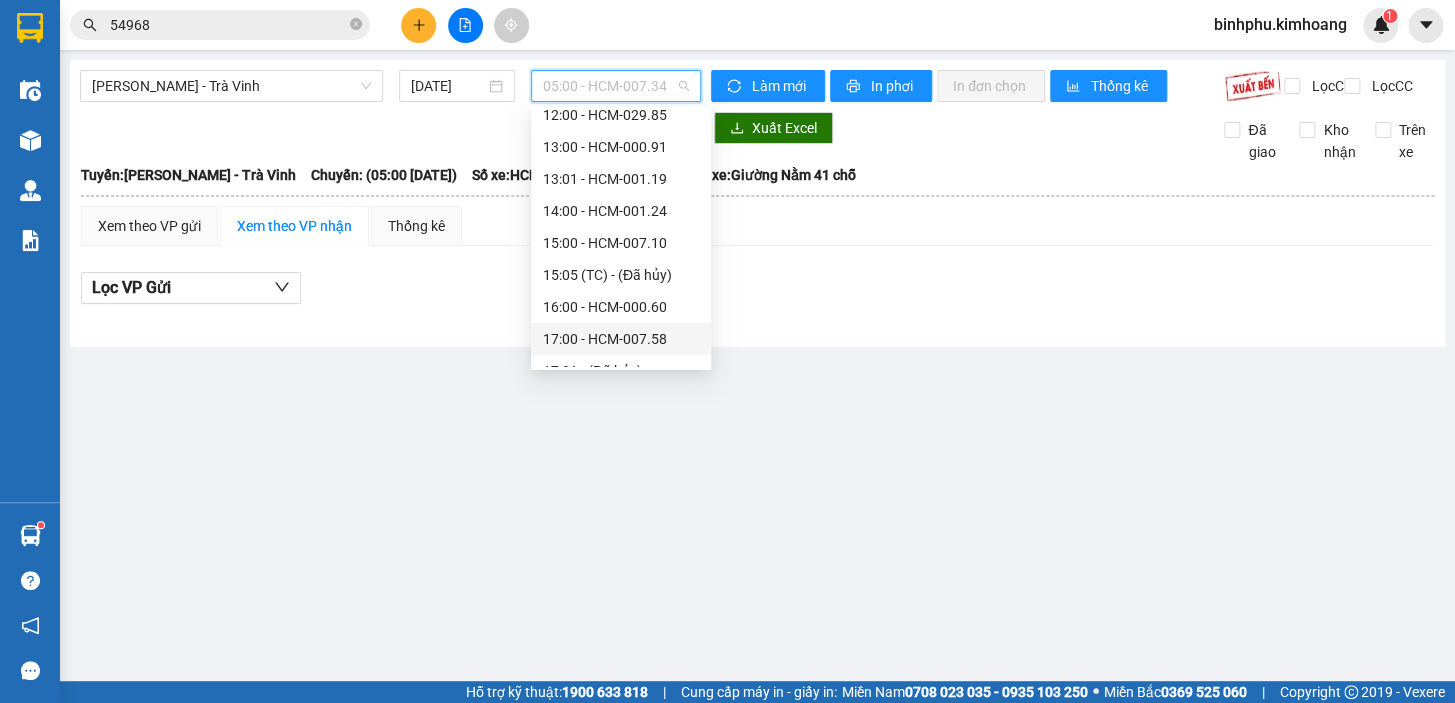 click on "17:00     - HCM-007.58" at bounding box center [621, 339] 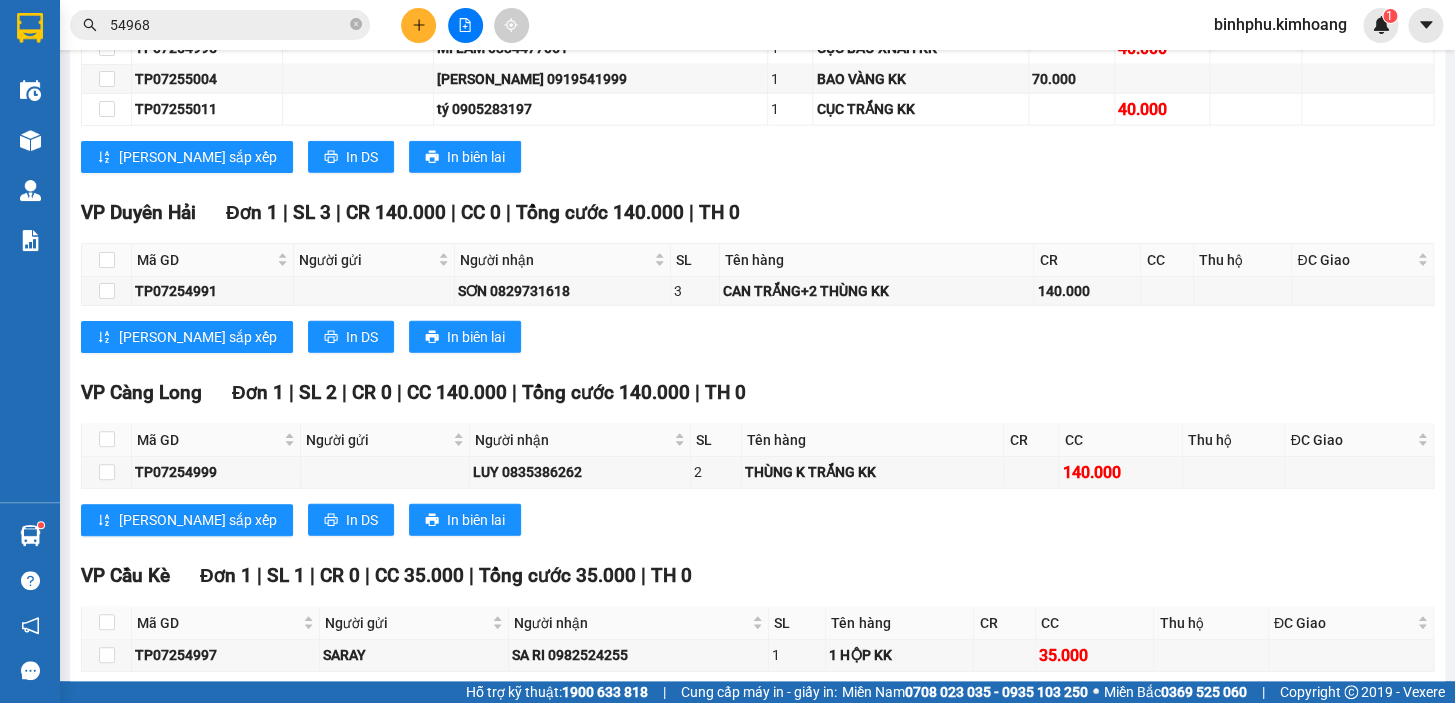 scroll, scrollTop: 2090, scrollLeft: 0, axis: vertical 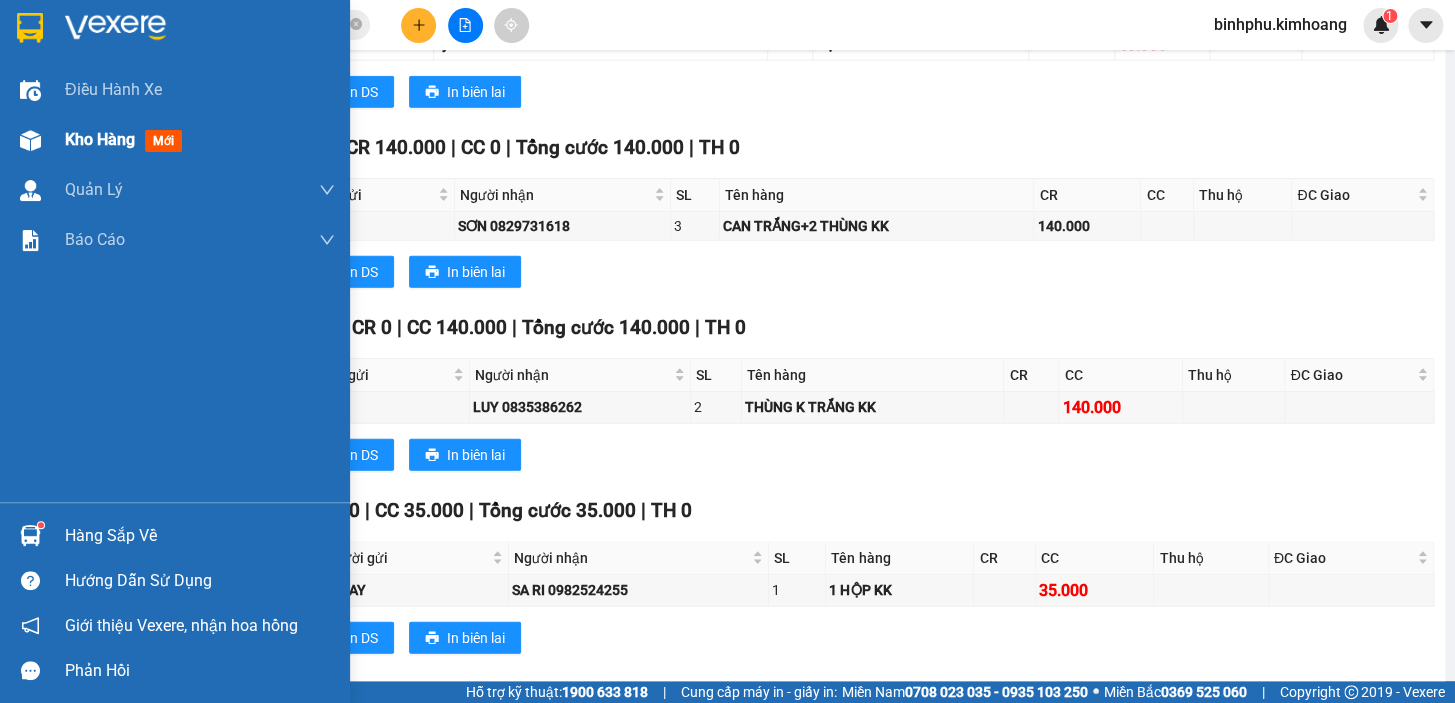 click on "Kho hàng" at bounding box center [100, 139] 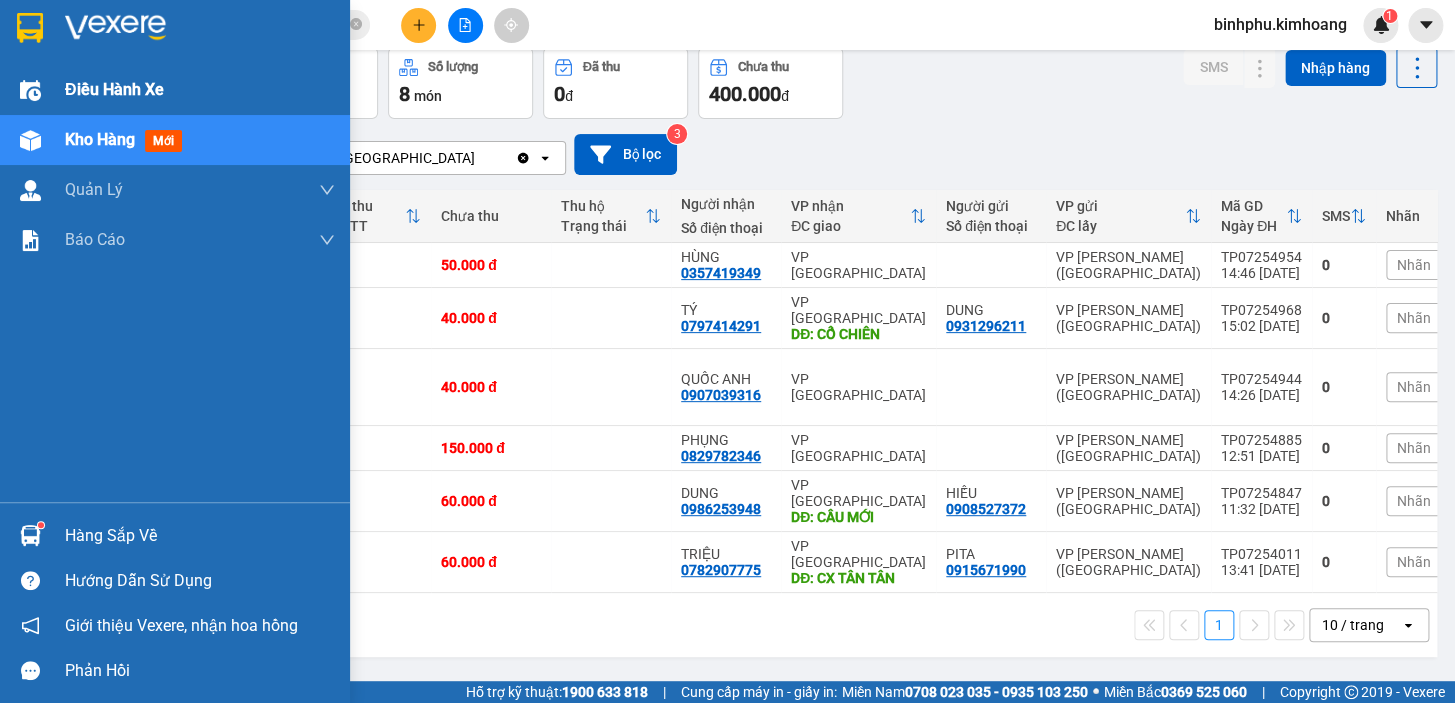 scroll, scrollTop: 124, scrollLeft: 0, axis: vertical 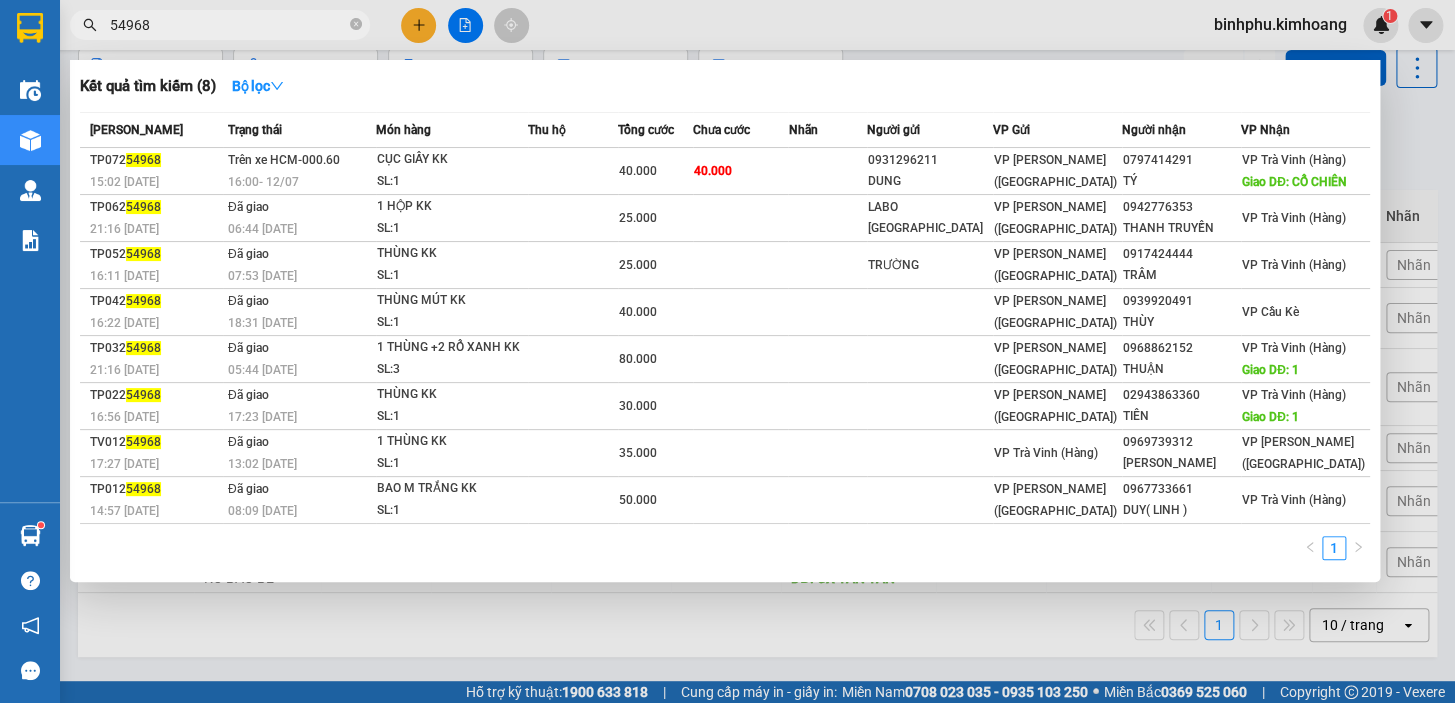 click on "54968" at bounding box center (228, 25) 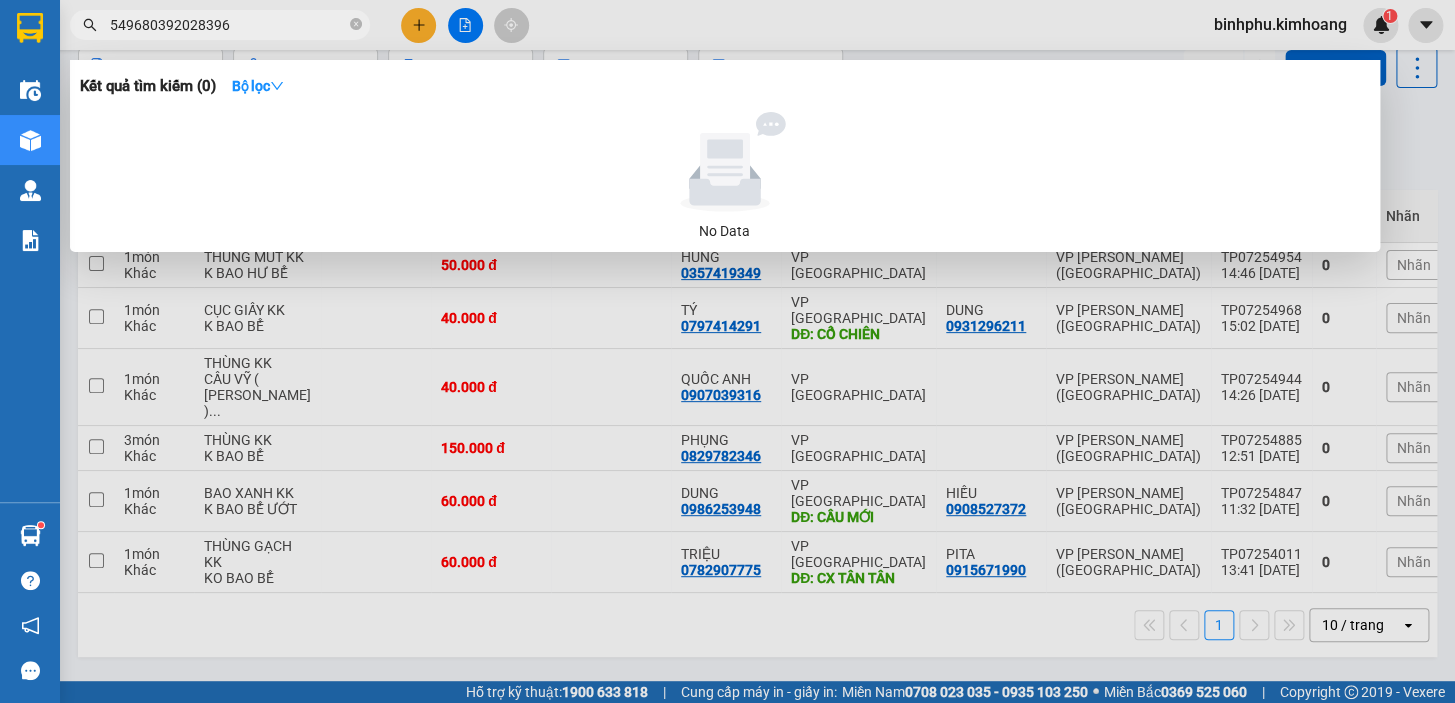 click on "549680392028396" at bounding box center (228, 25) 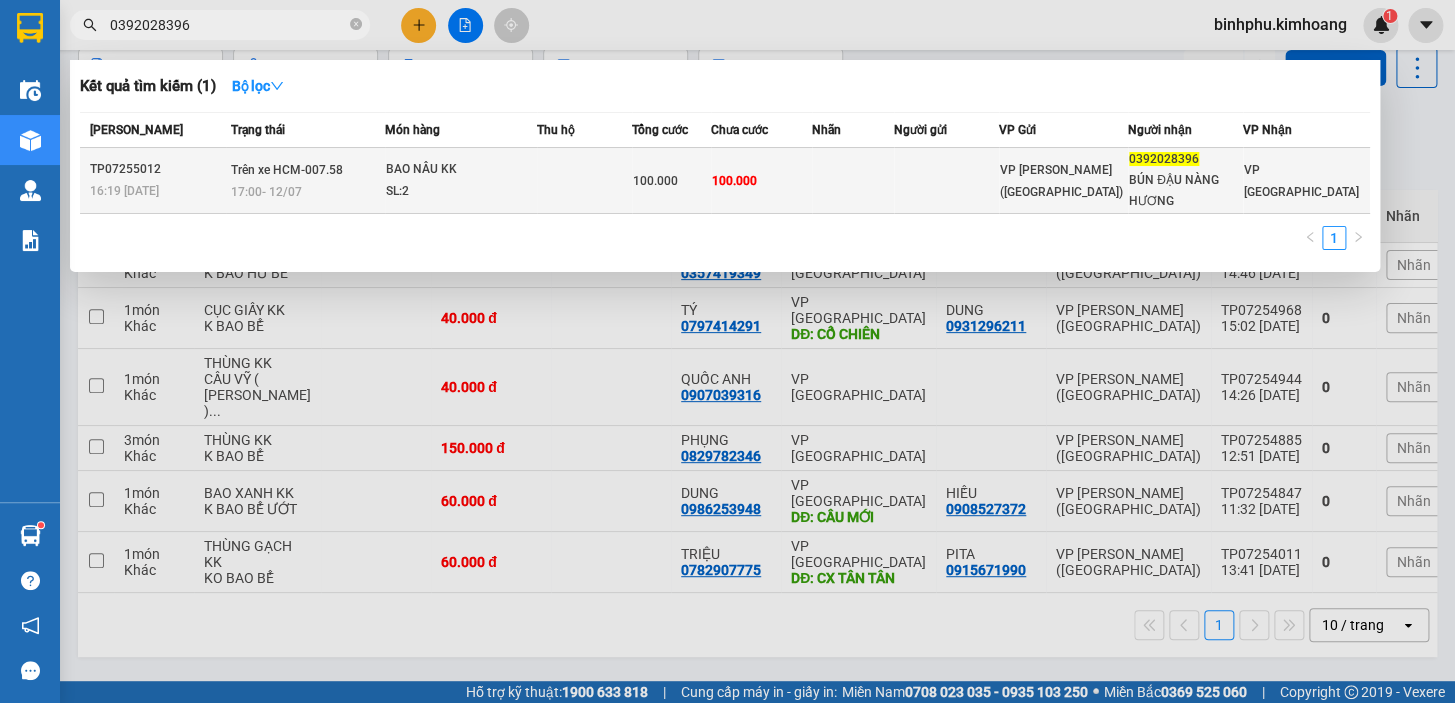 type on "0392028396" 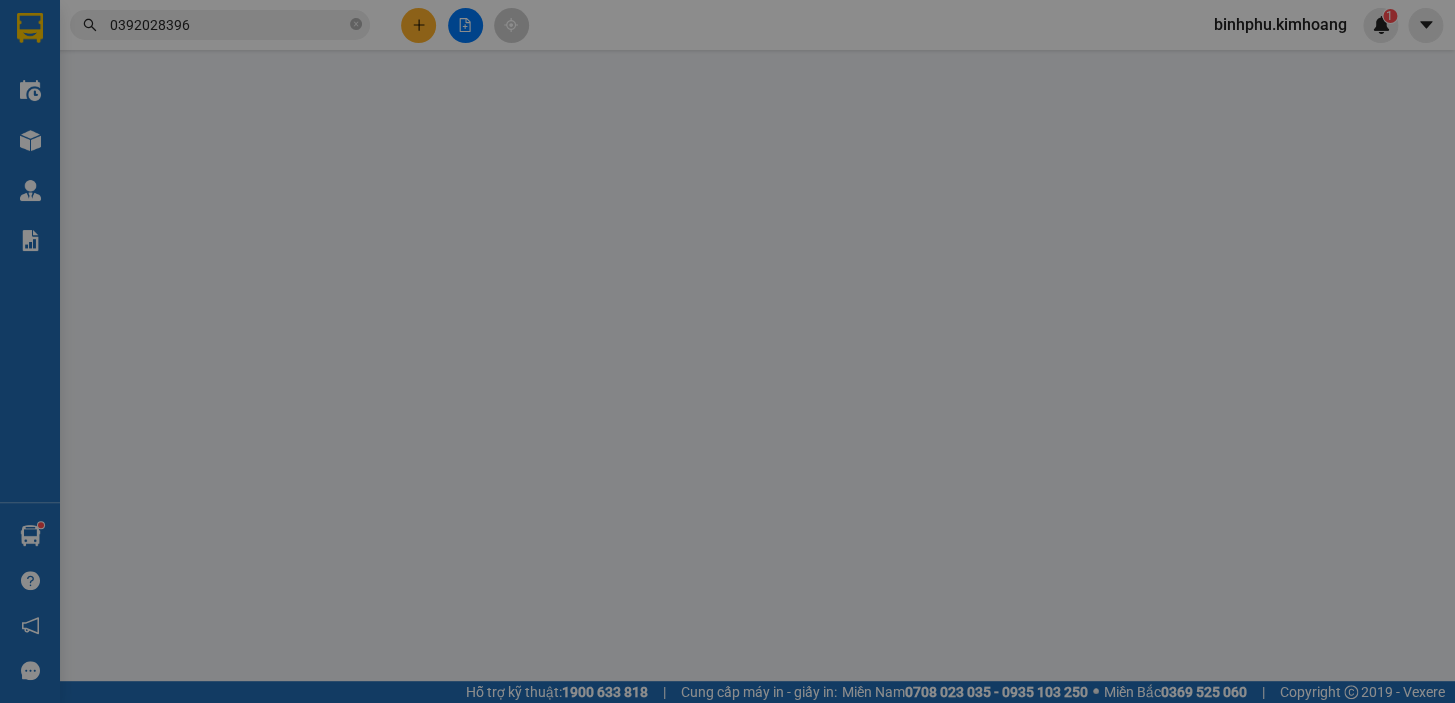 type on "0392028396" 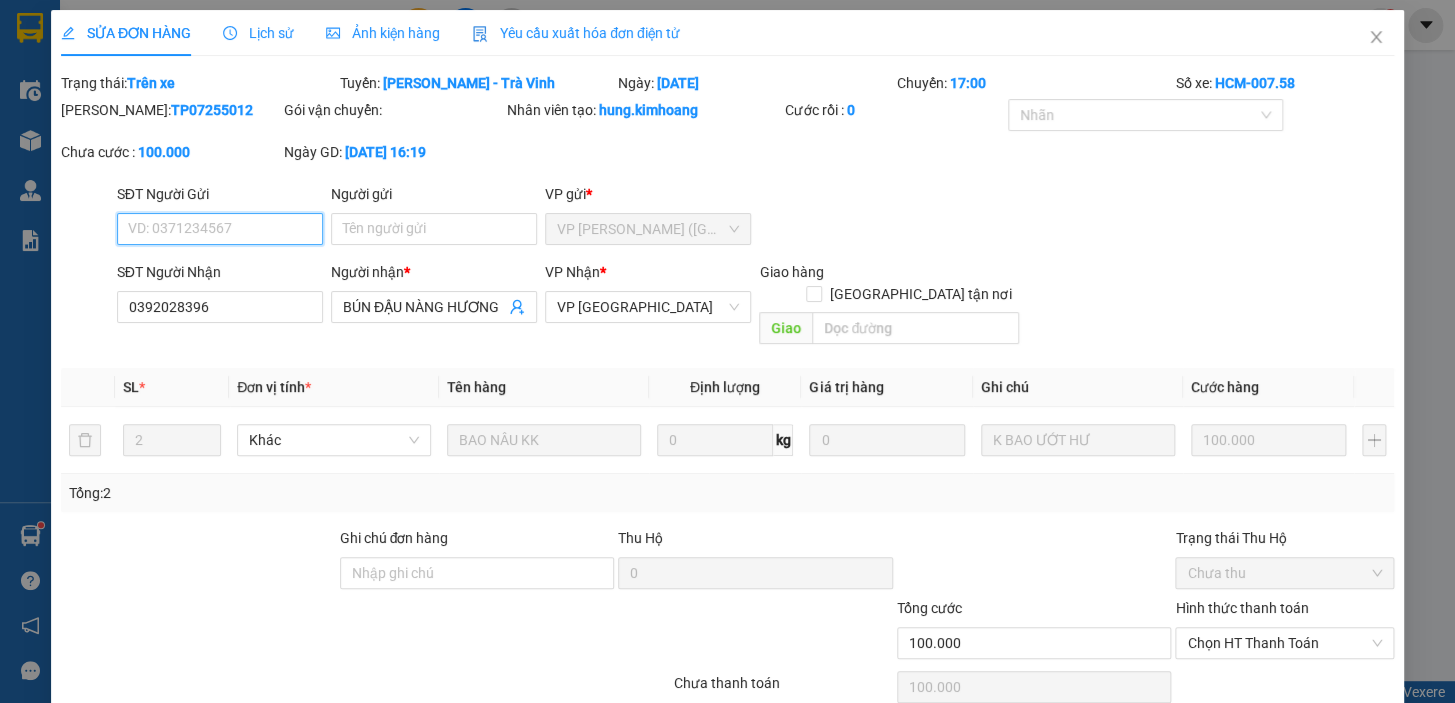 scroll, scrollTop: 0, scrollLeft: 0, axis: both 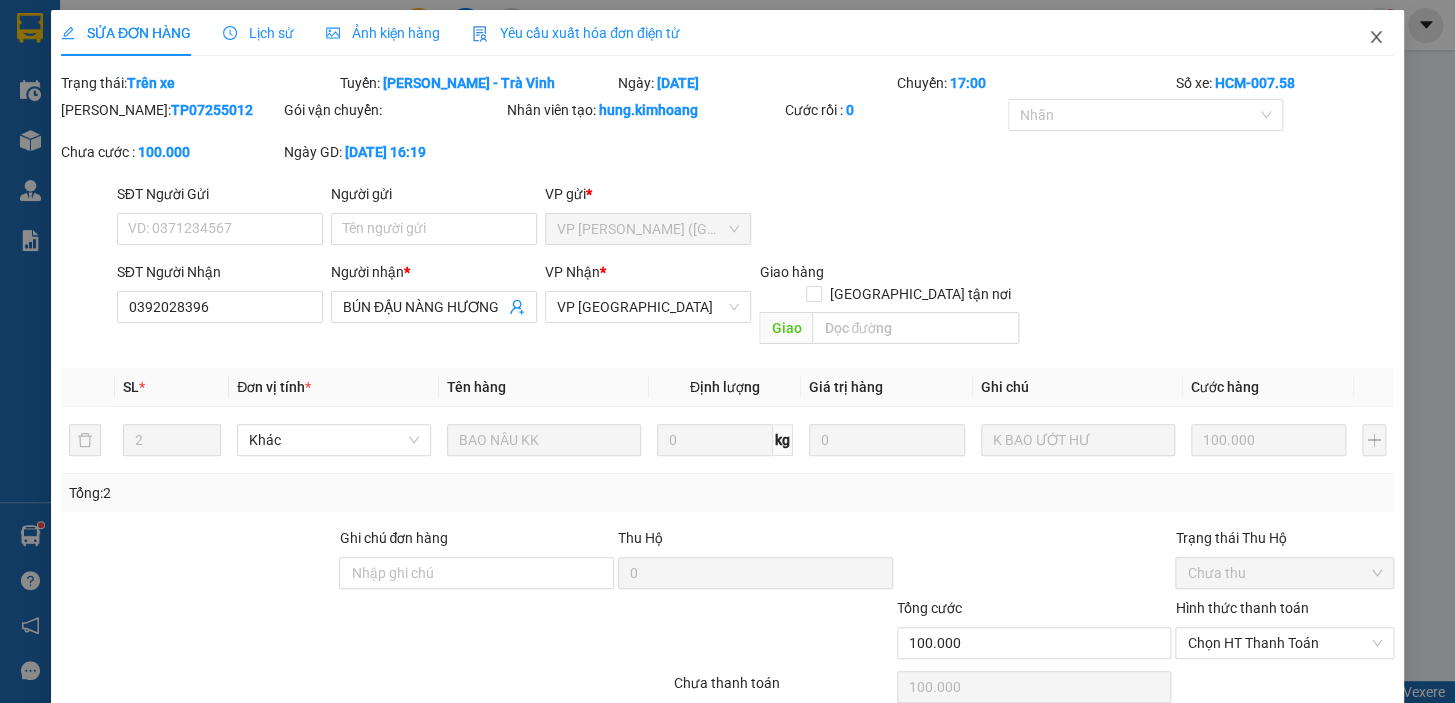 click 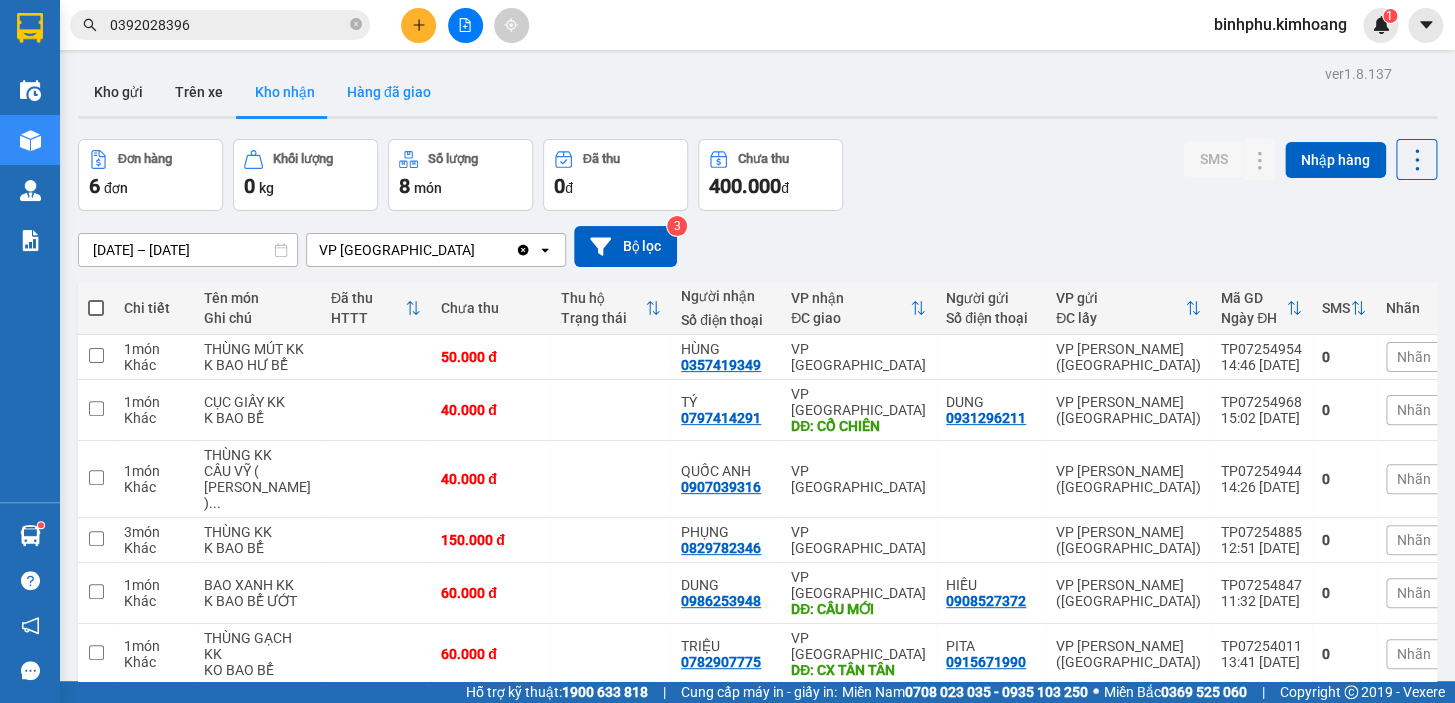 click on "Hàng đã giao" at bounding box center (389, 92) 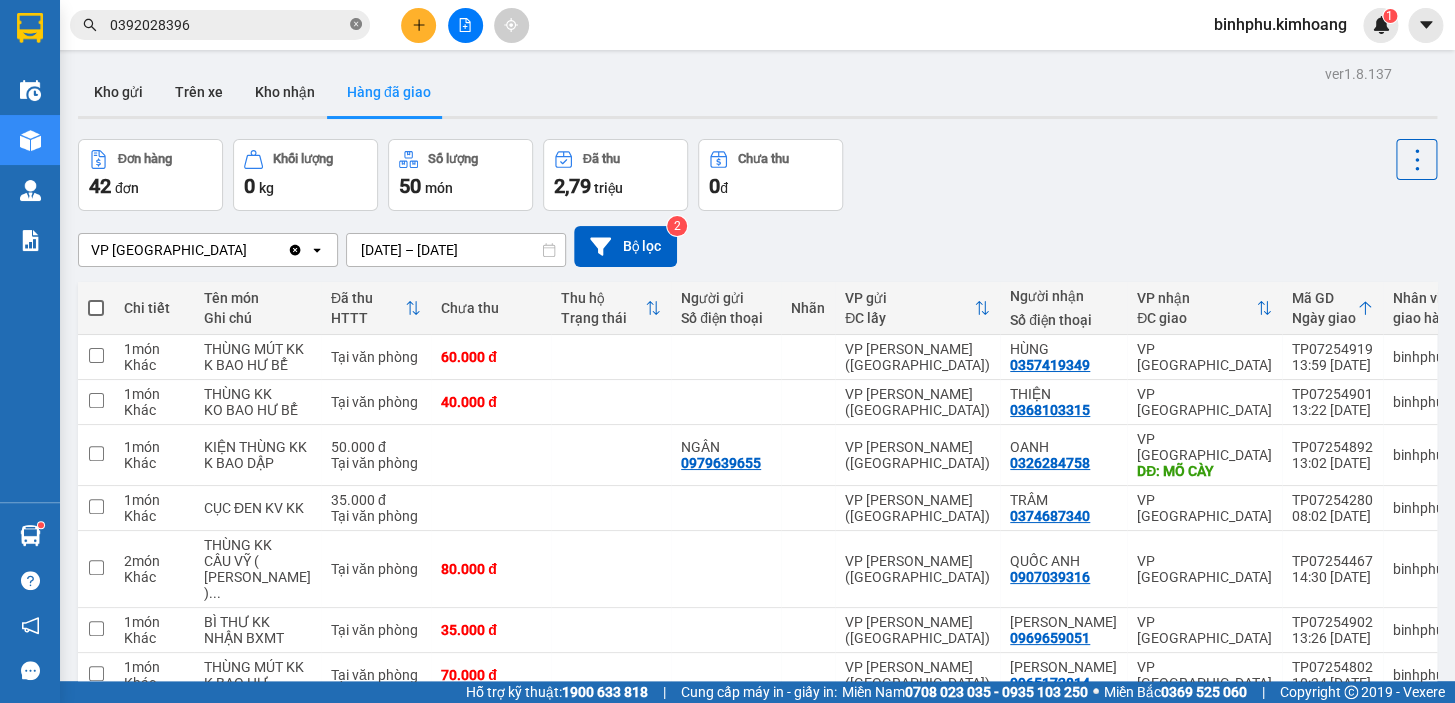 click at bounding box center (356, 25) 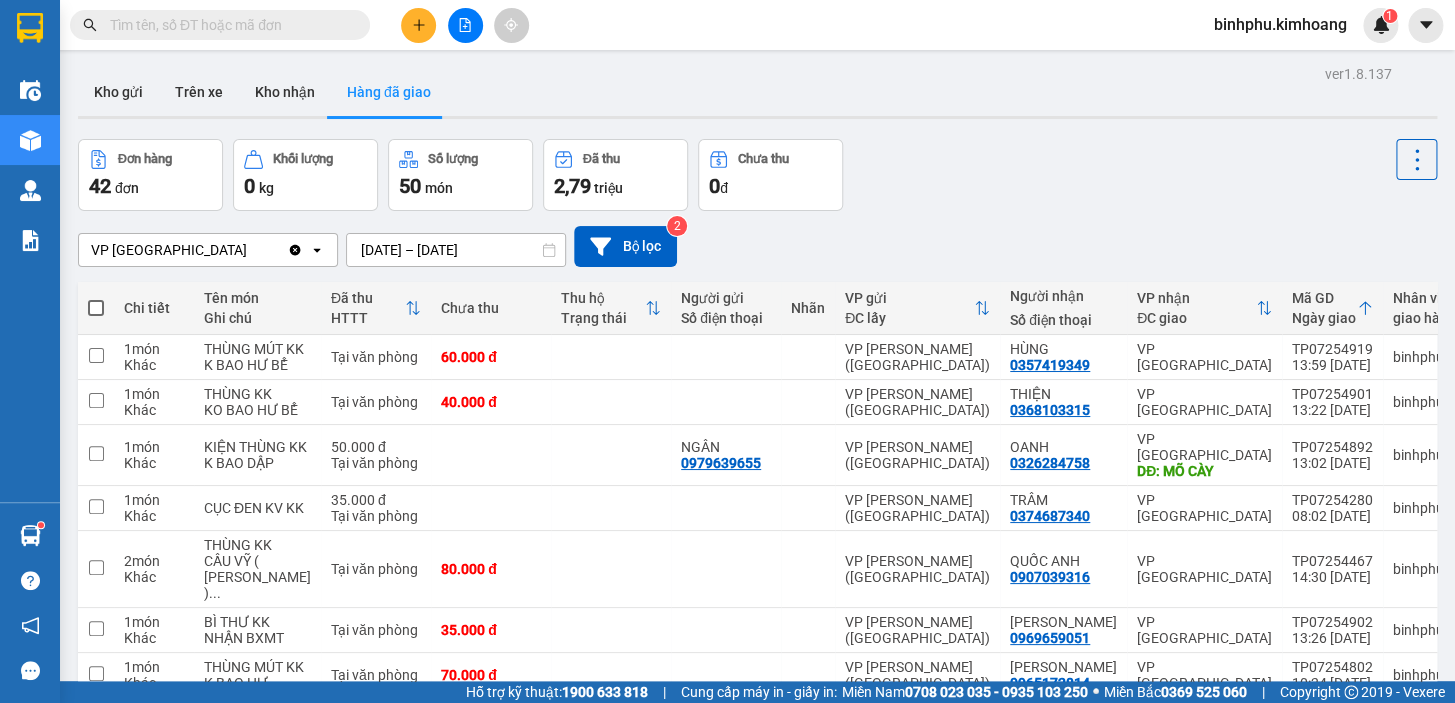 click at bounding box center (228, 25) 